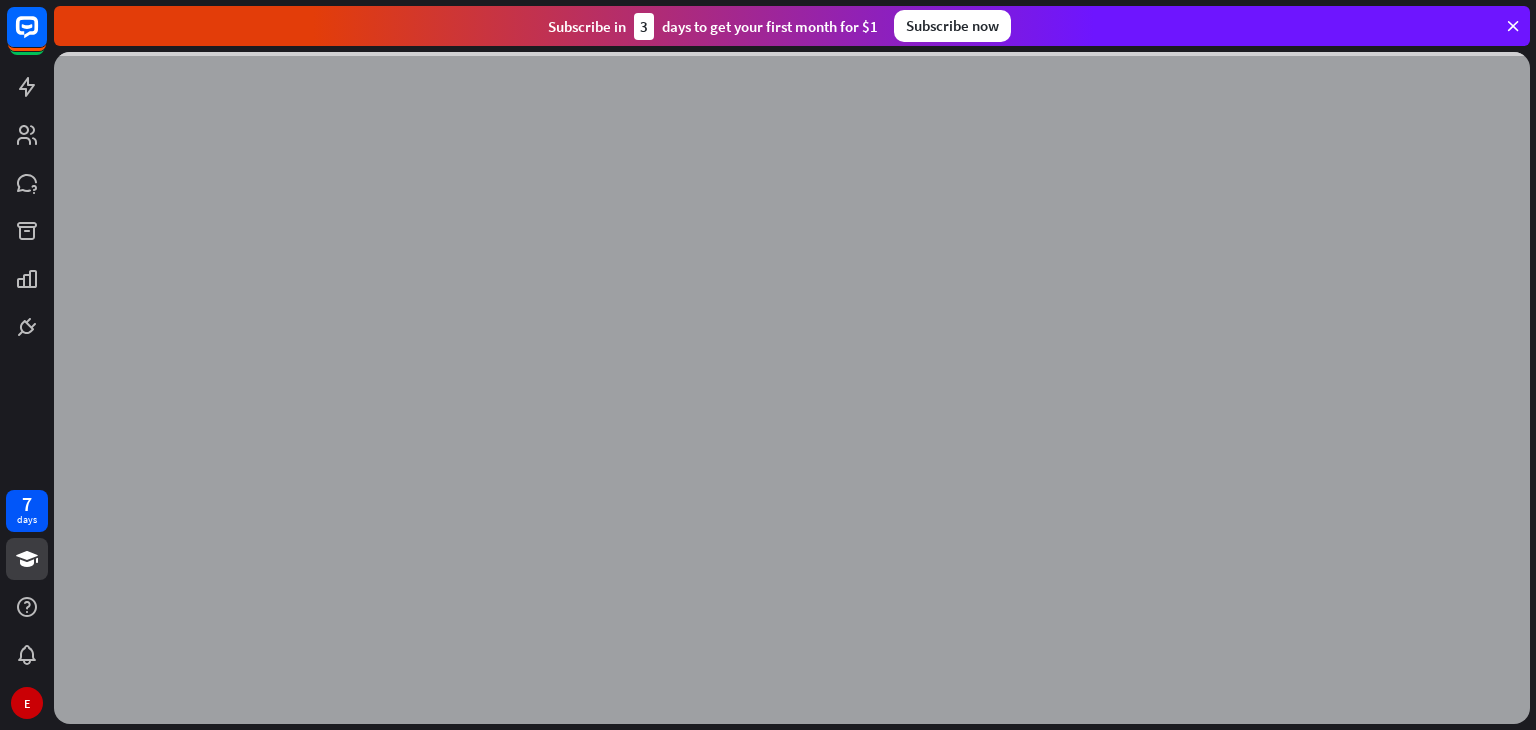 scroll, scrollTop: 0, scrollLeft: 0, axis: both 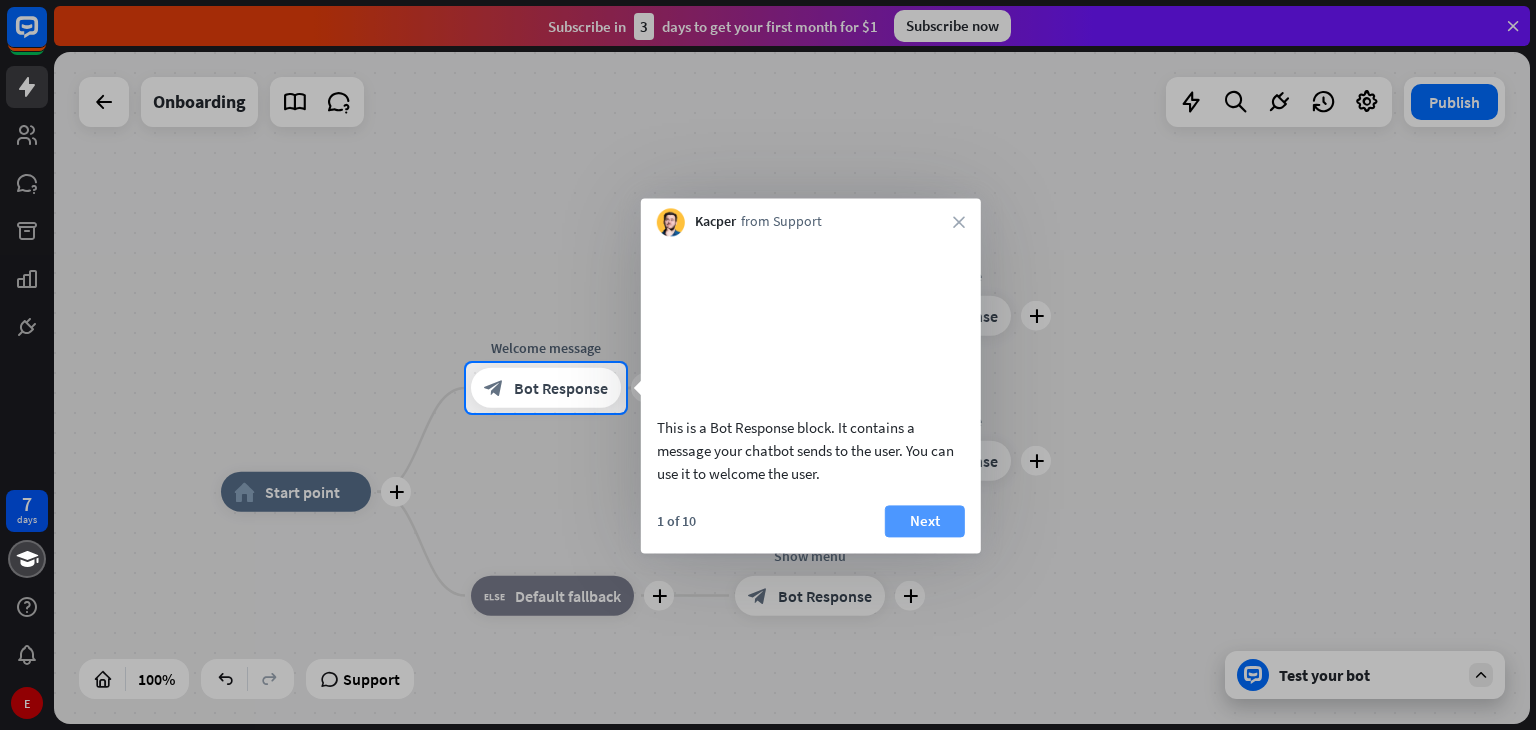 click on "Next" at bounding box center [925, 521] 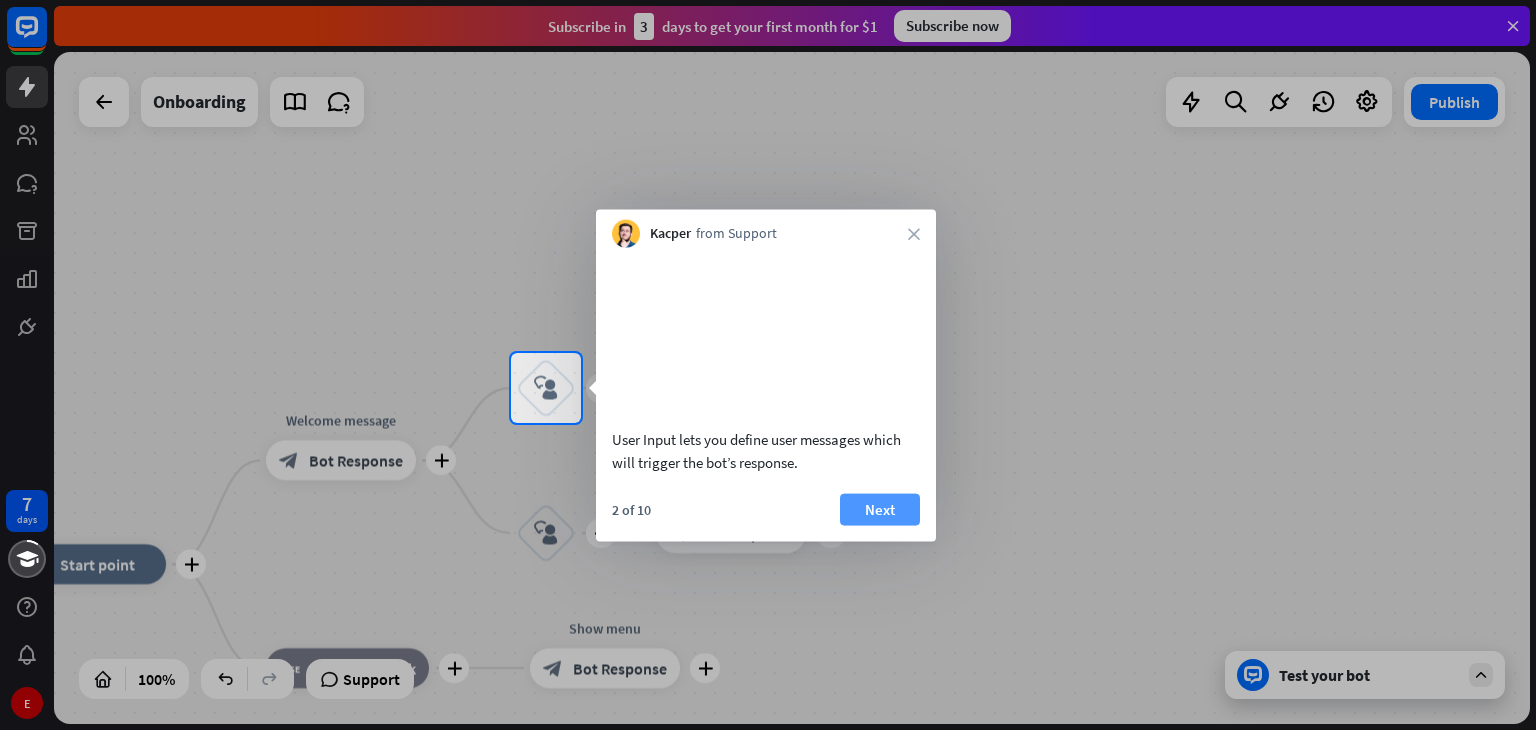 click on "Next" at bounding box center [880, 509] 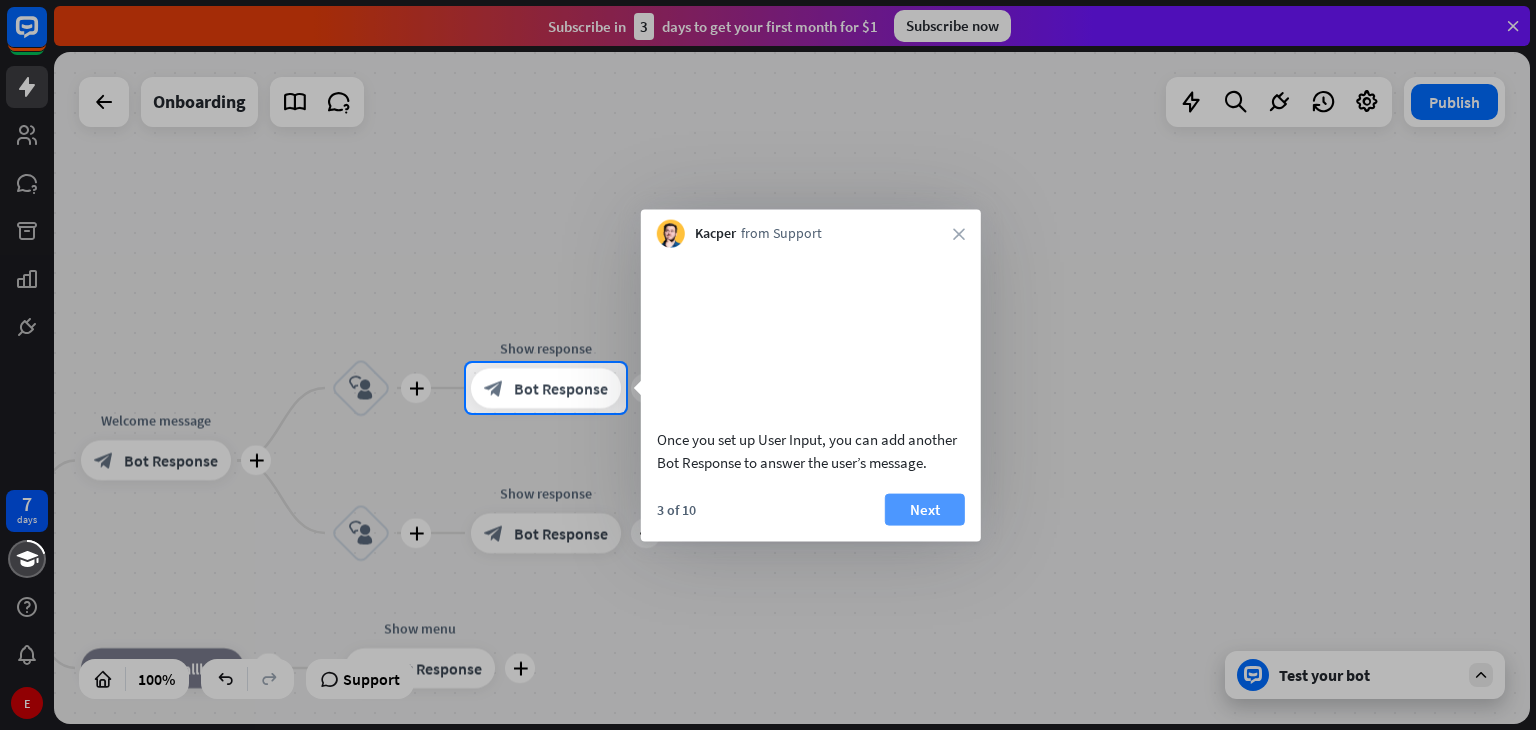 click on "Next" at bounding box center (925, 509) 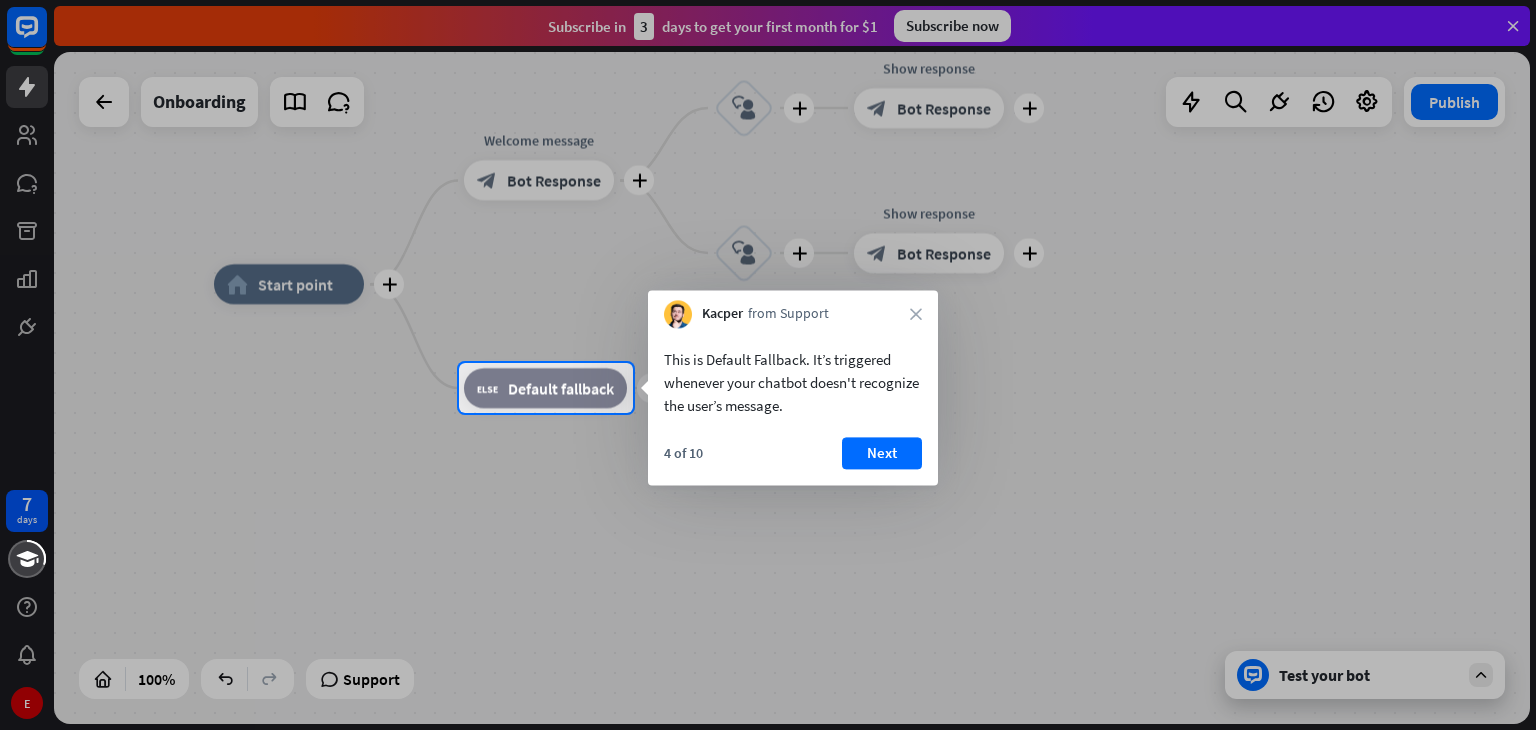 click on "4 of 10
Next" at bounding box center (793, 461) 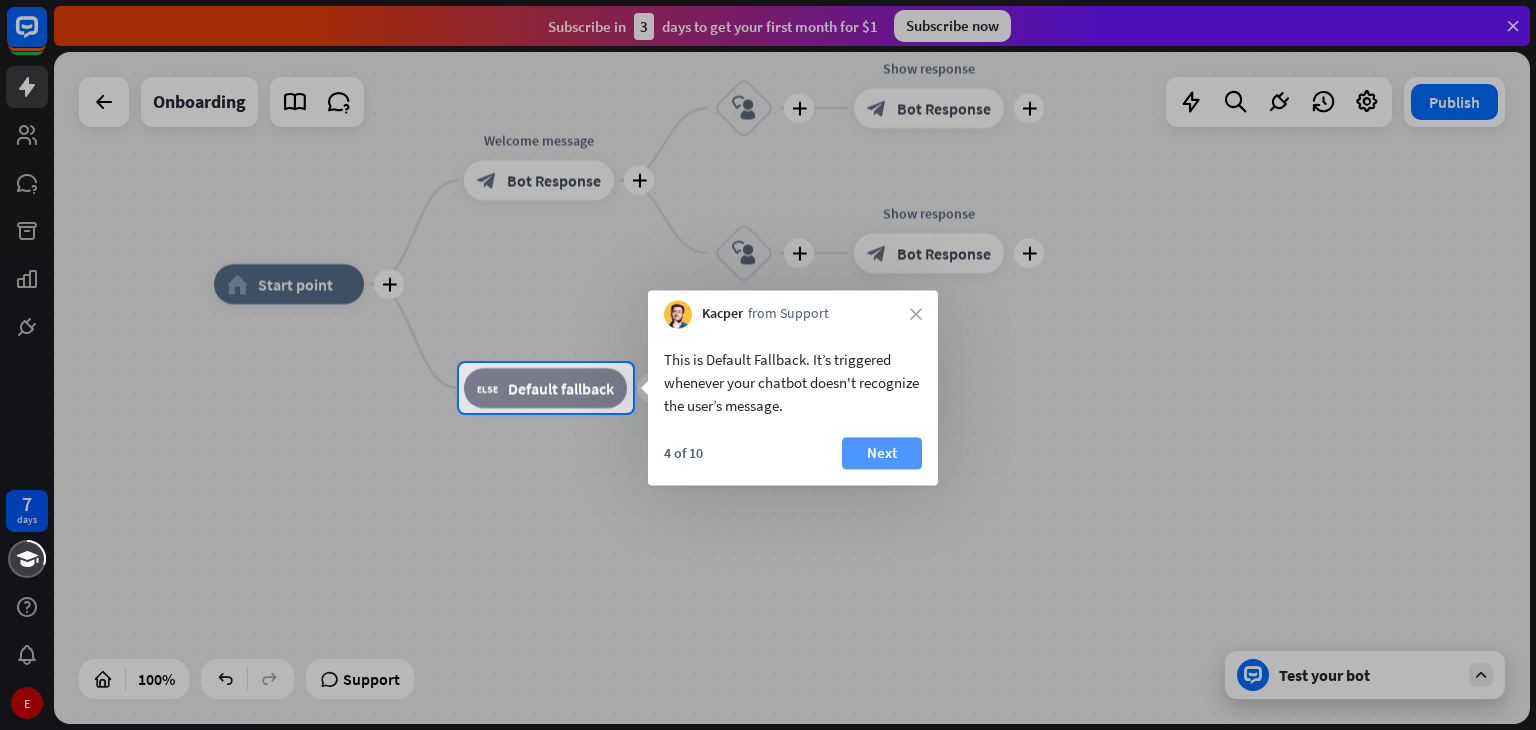 click on "Next" at bounding box center (882, 453) 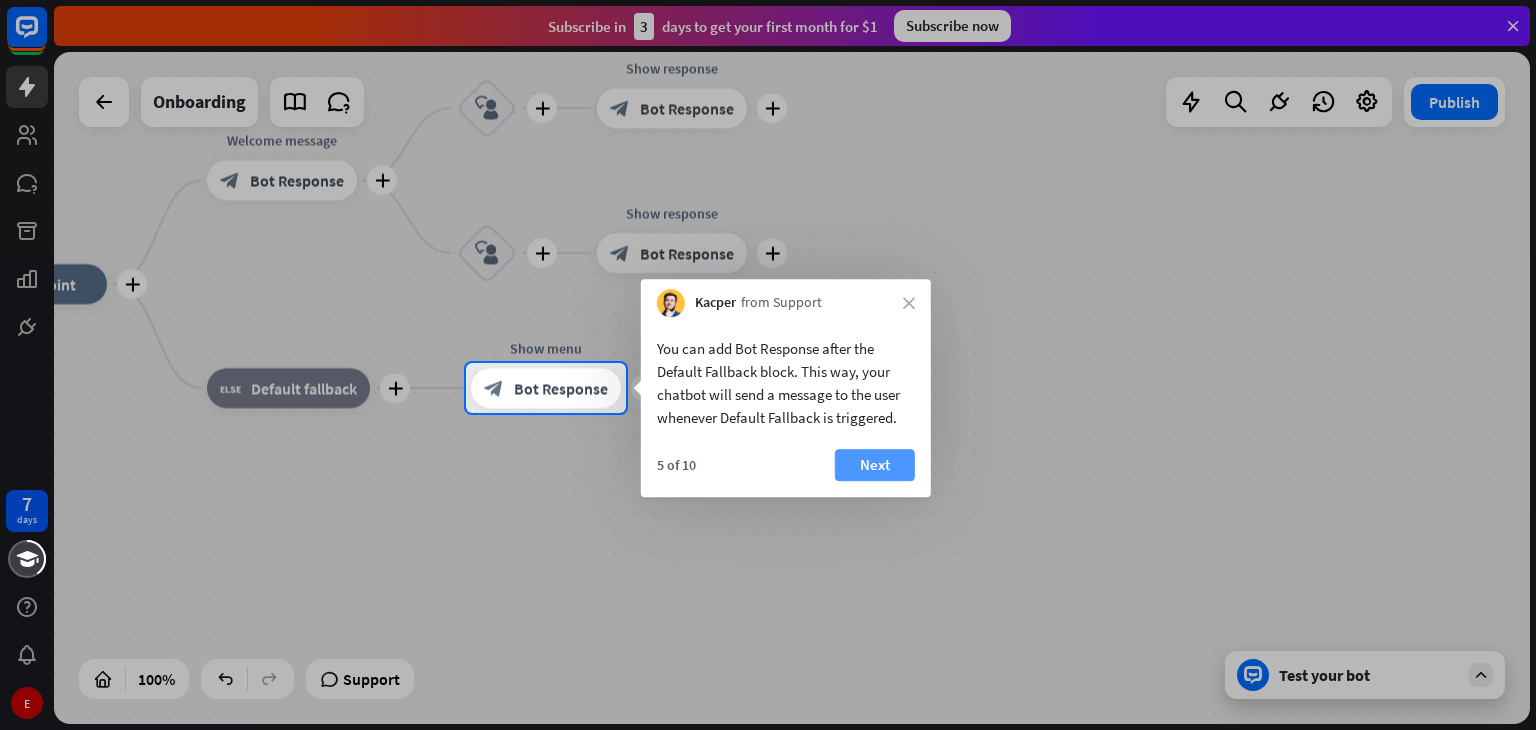 click on "Next" at bounding box center [875, 465] 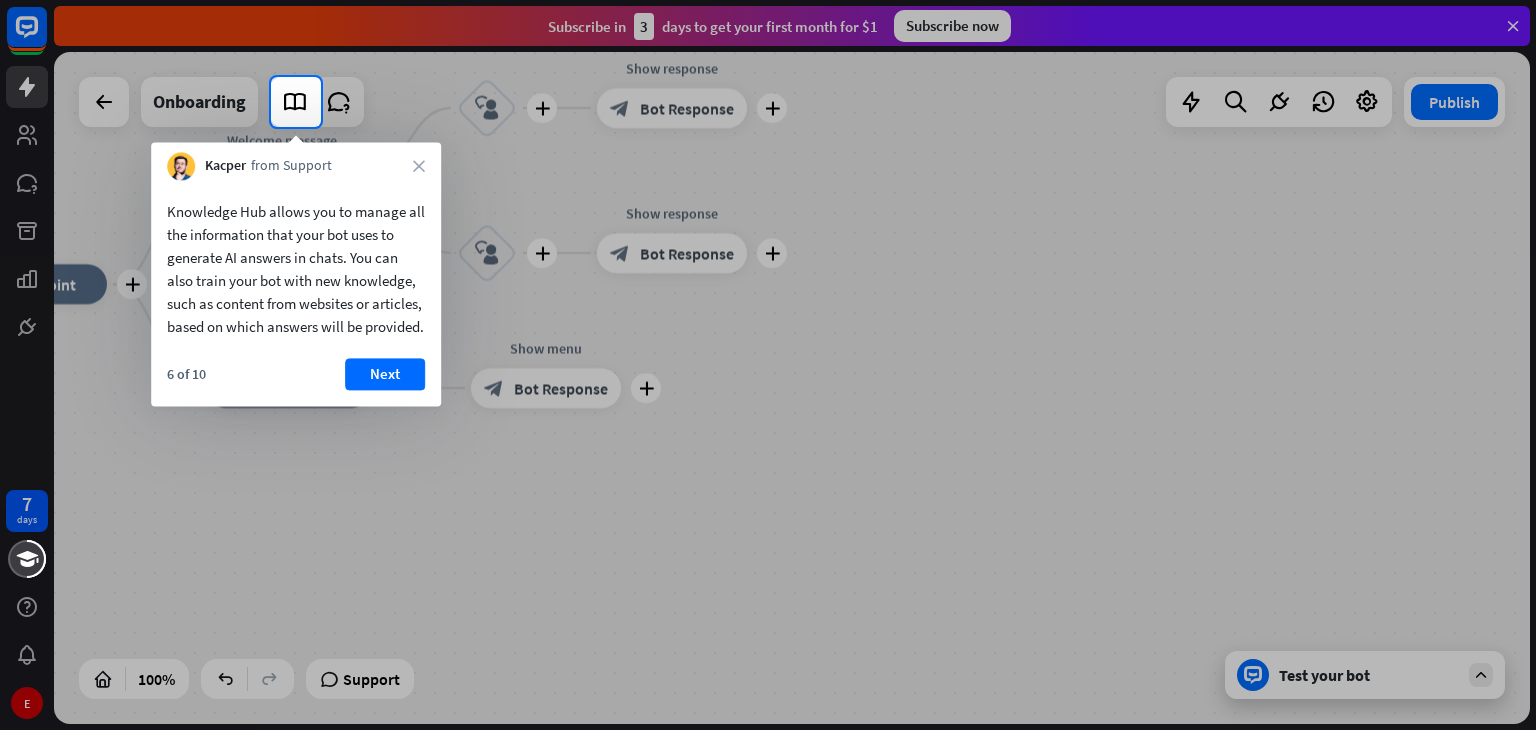 click on "Knowledge Hub allows you to manage all the information that your bot uses to generate AI answers in chats. You can also train your bot with new knowledge, such as content from websites or articles, based on which answers will be provided." at bounding box center [296, 264] 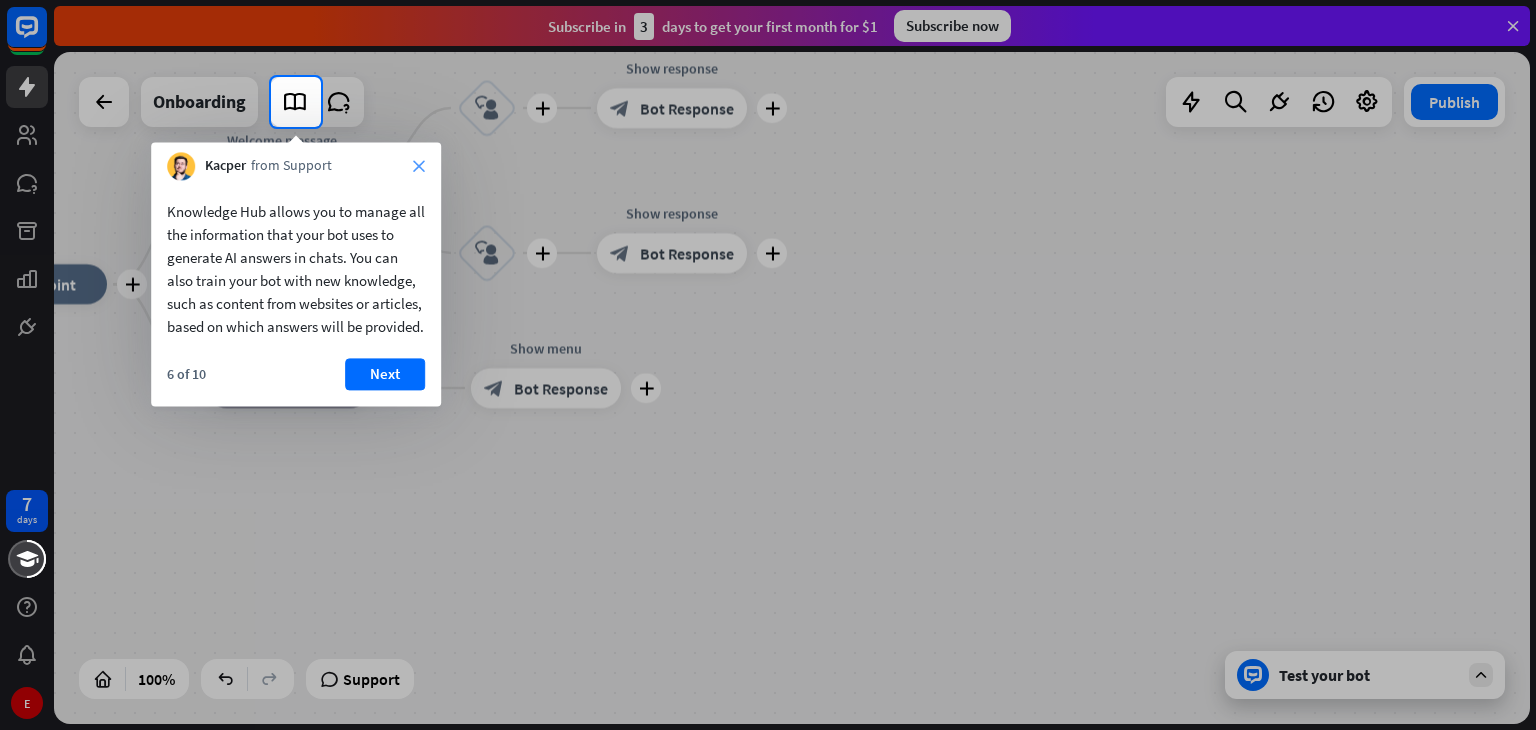 click on "close" at bounding box center (419, 166) 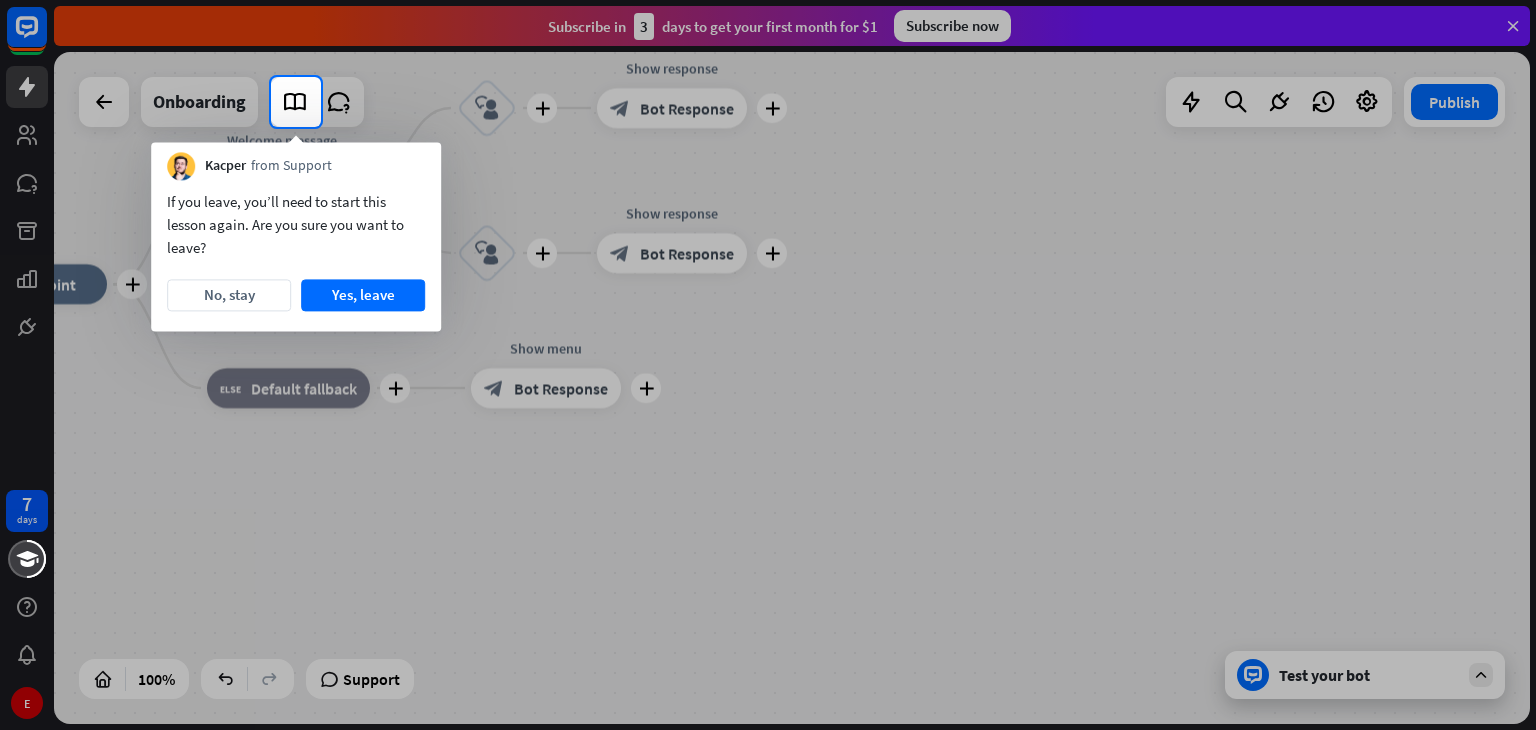click on "If you leave, you’ll need to start this lesson again. Are you
sure you want to leave?
No, stay
Yes, leave" at bounding box center [296, 255] 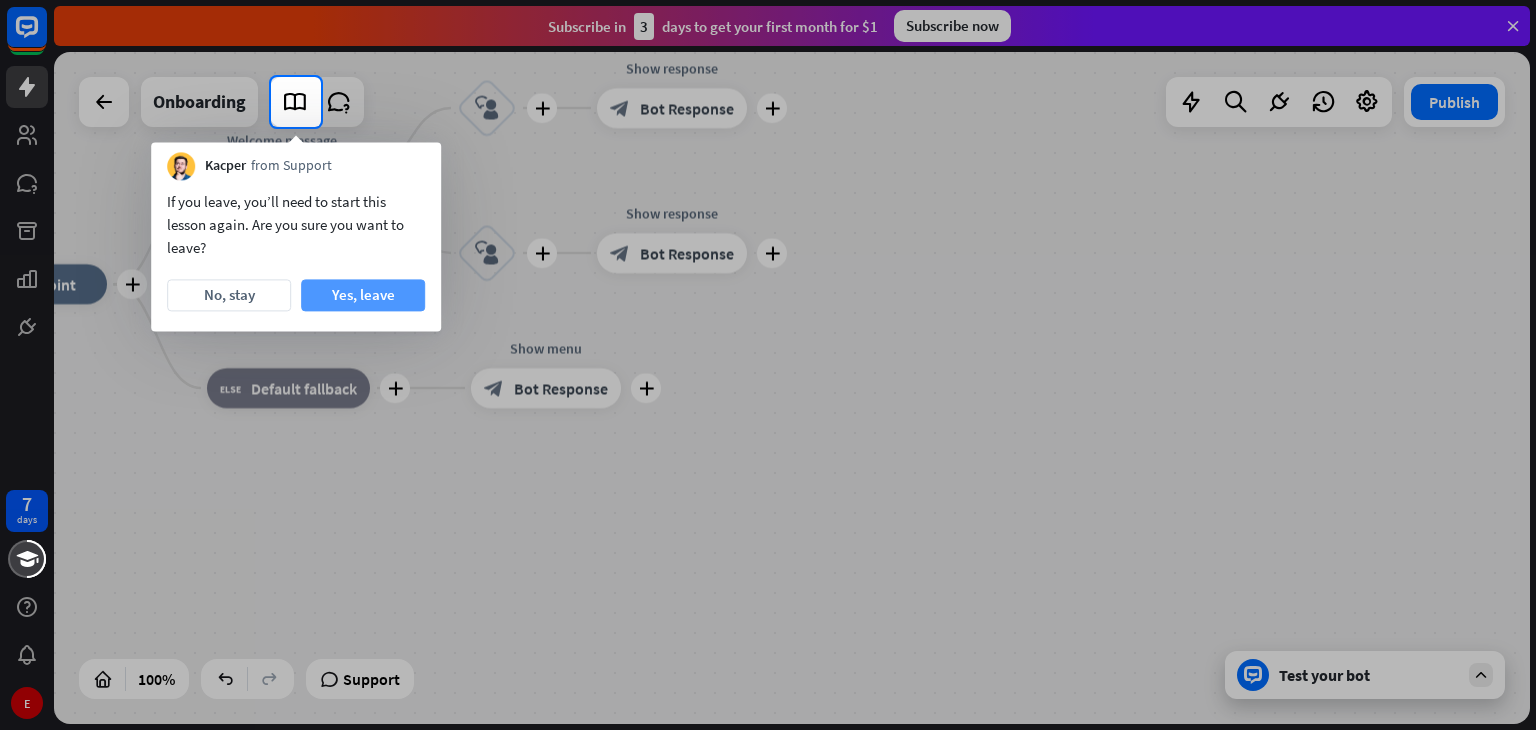 click on "Yes, leave" at bounding box center (363, 295) 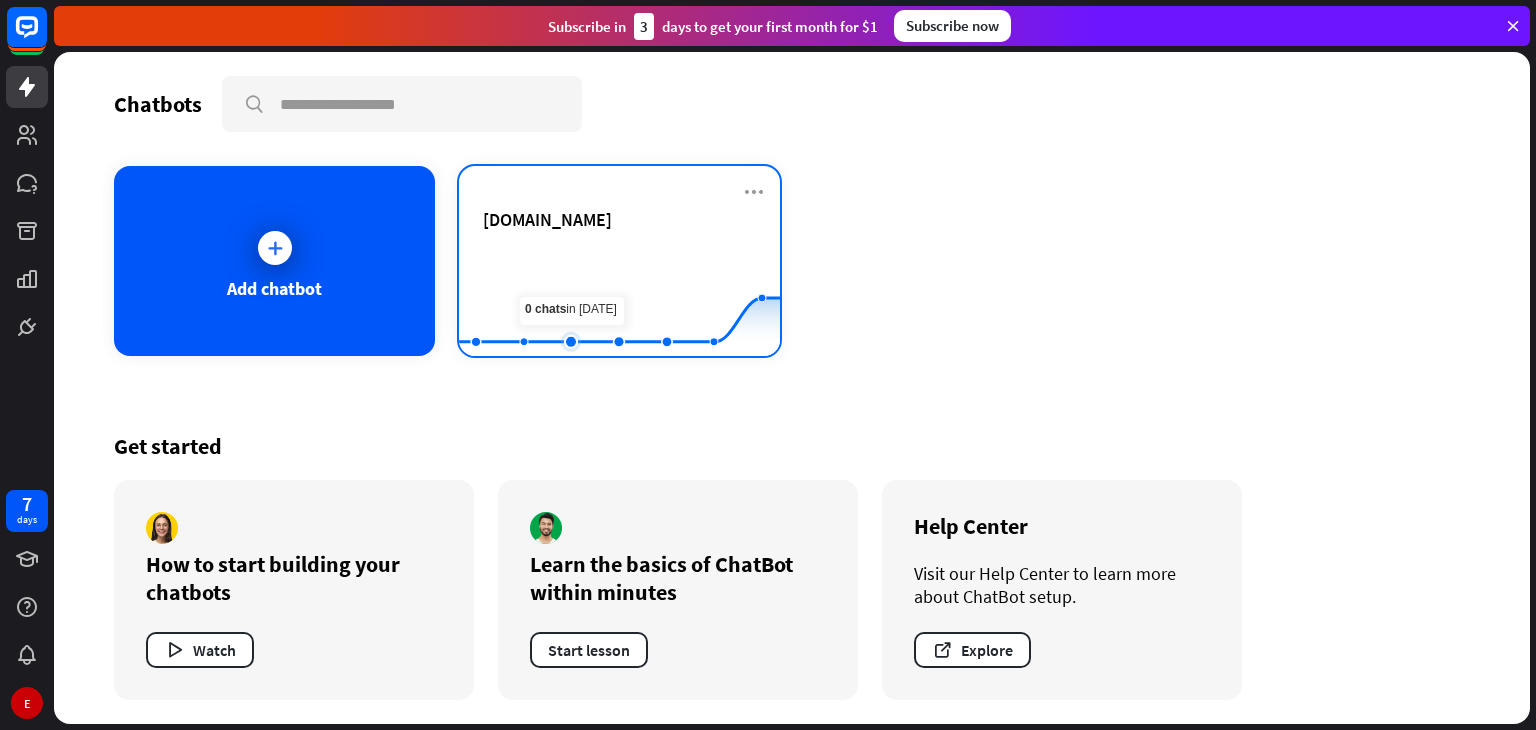 click 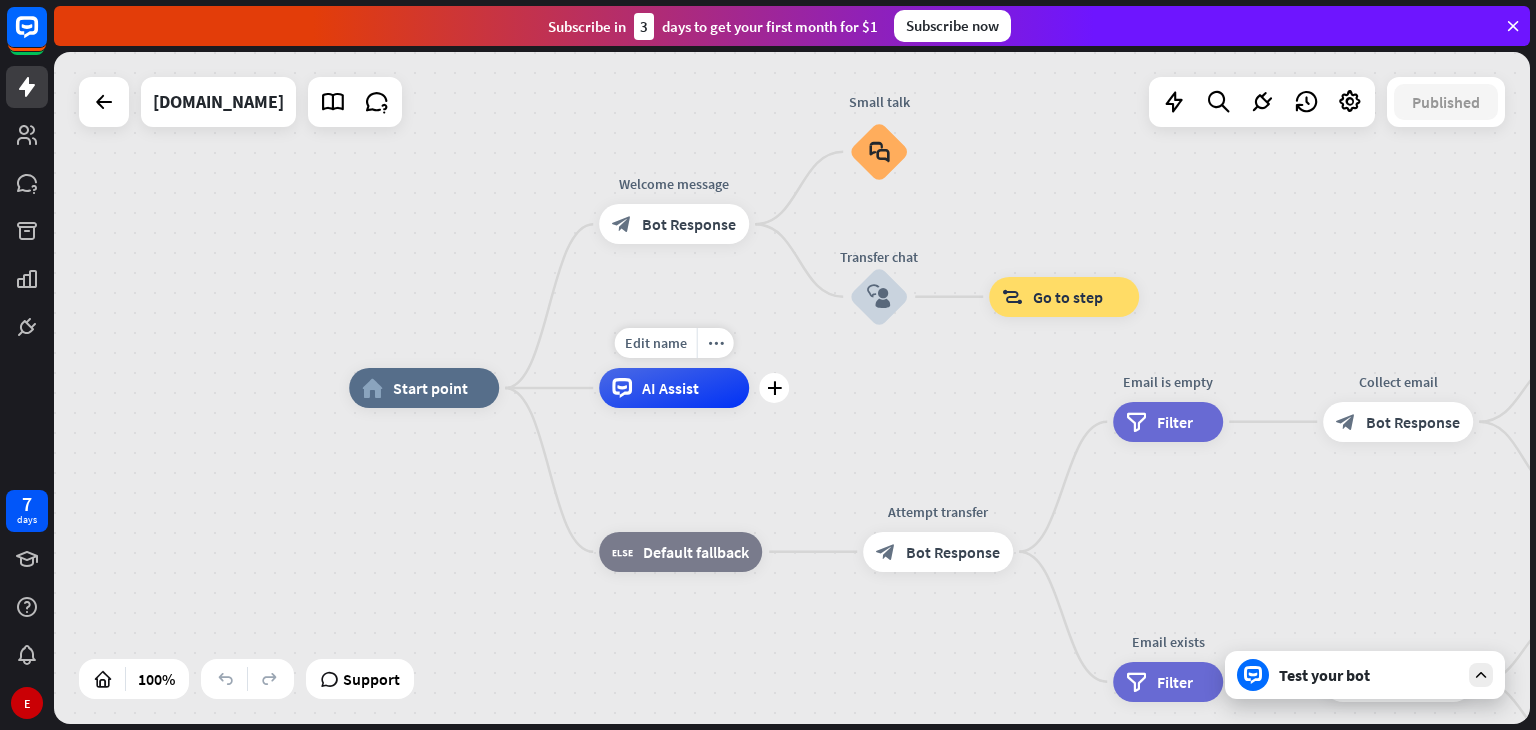 click on "AI Assist" at bounding box center [674, 388] 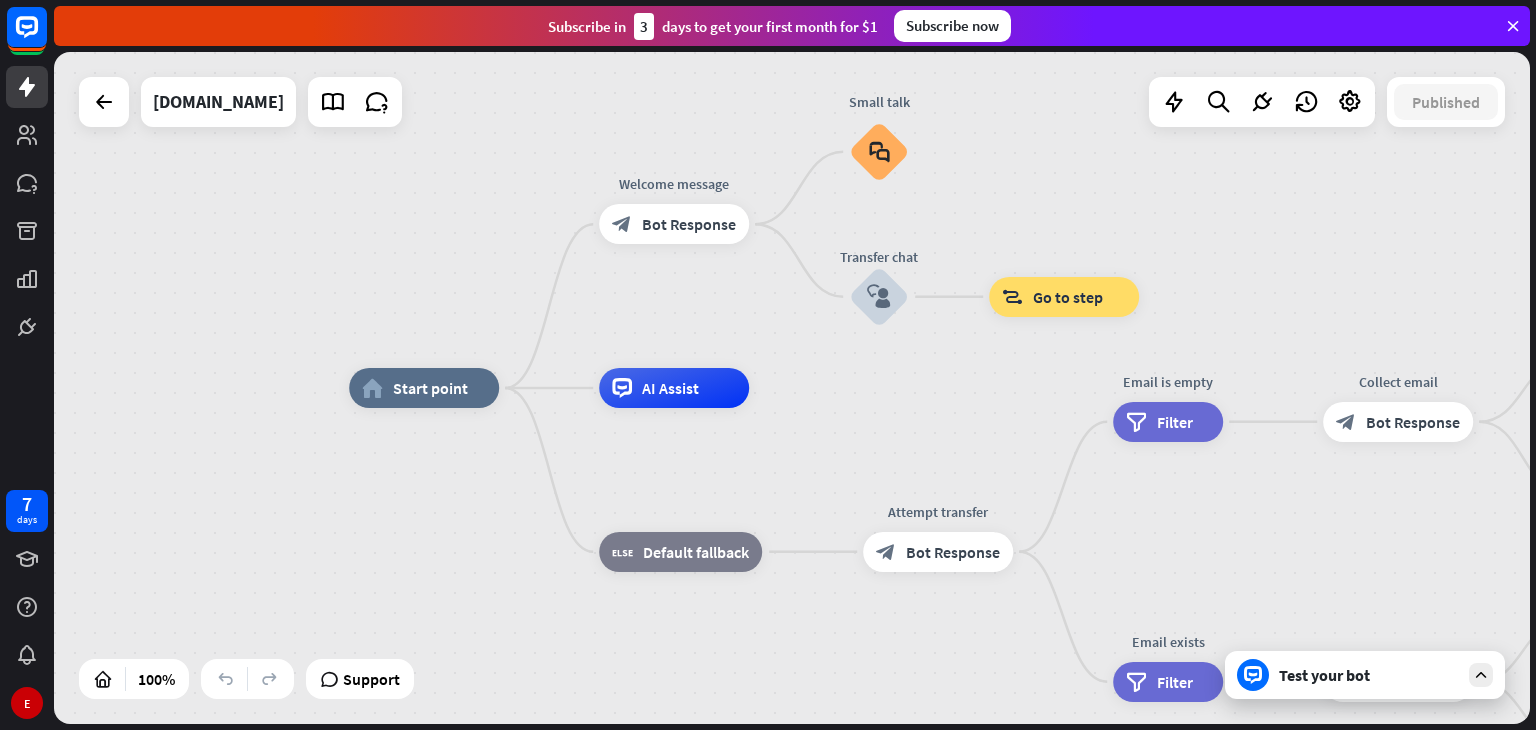 click on "home_2   Start point                 Welcome message   block_bot_response   Bot Response                 Small talk   block_faq                 Transfer chat   block_user_input                   block_goto   Go to step                     AI Assist                   block_fallback   Default fallback                 Attempt transfer   block_bot_response   Bot Response                 Email is empty   filter   Filter                 Collect email   block_bot_response   Bot Response                   block_user_input                 Thanks for email!   block_bot_response   Bot Response                 Go to "Transfer chat"   block_goto   Go to step                   block_fallback   Fallback                   block_goto   Go to step                 Email exists   filter   Filter                   block_livechat   Transfer chat                   block_success   Success                   block_failure   Failure                 No agents to chat.   block_bot_response   Bot Response" at bounding box center [792, 388] 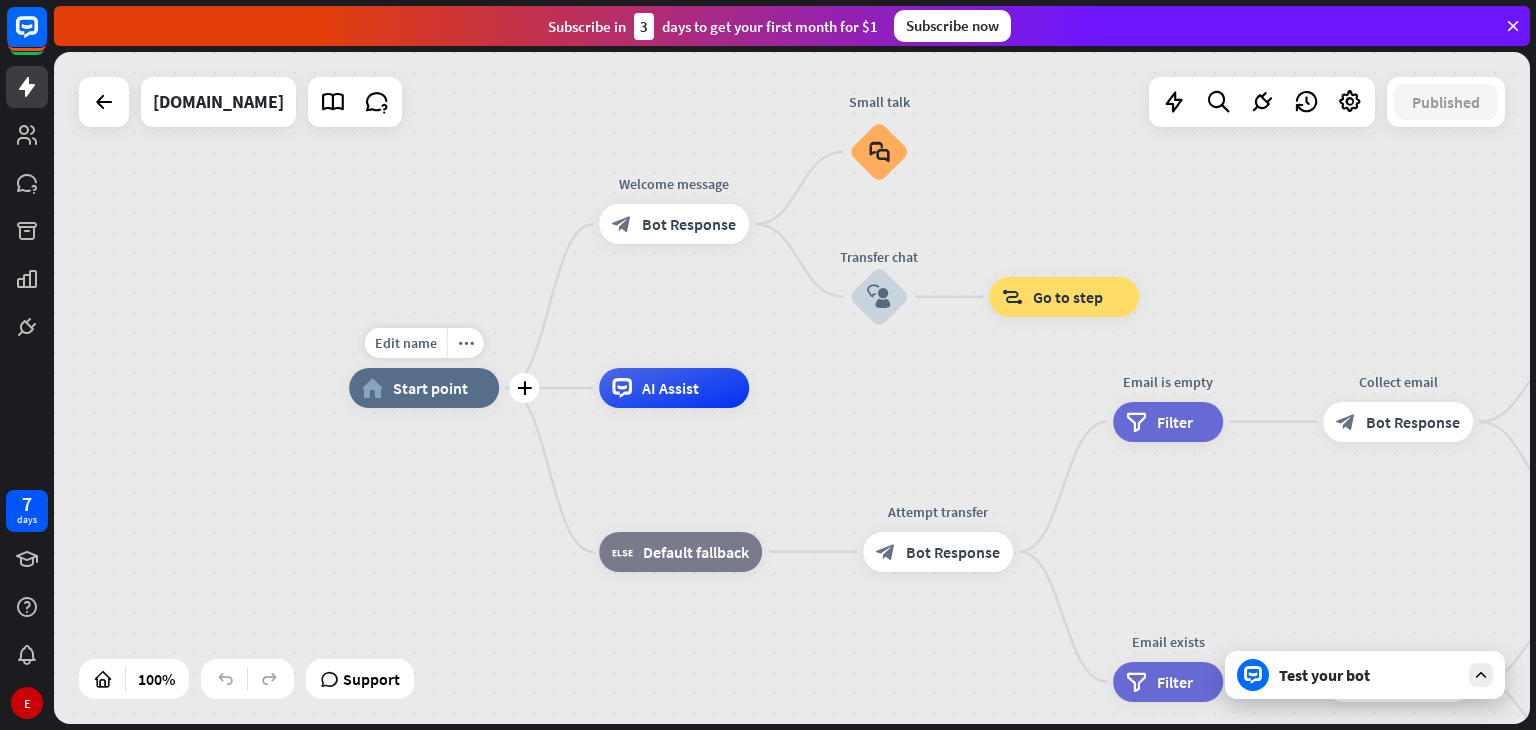 click on "Edit name   more_horiz         plus     home_2   Start point" at bounding box center [424, 388] 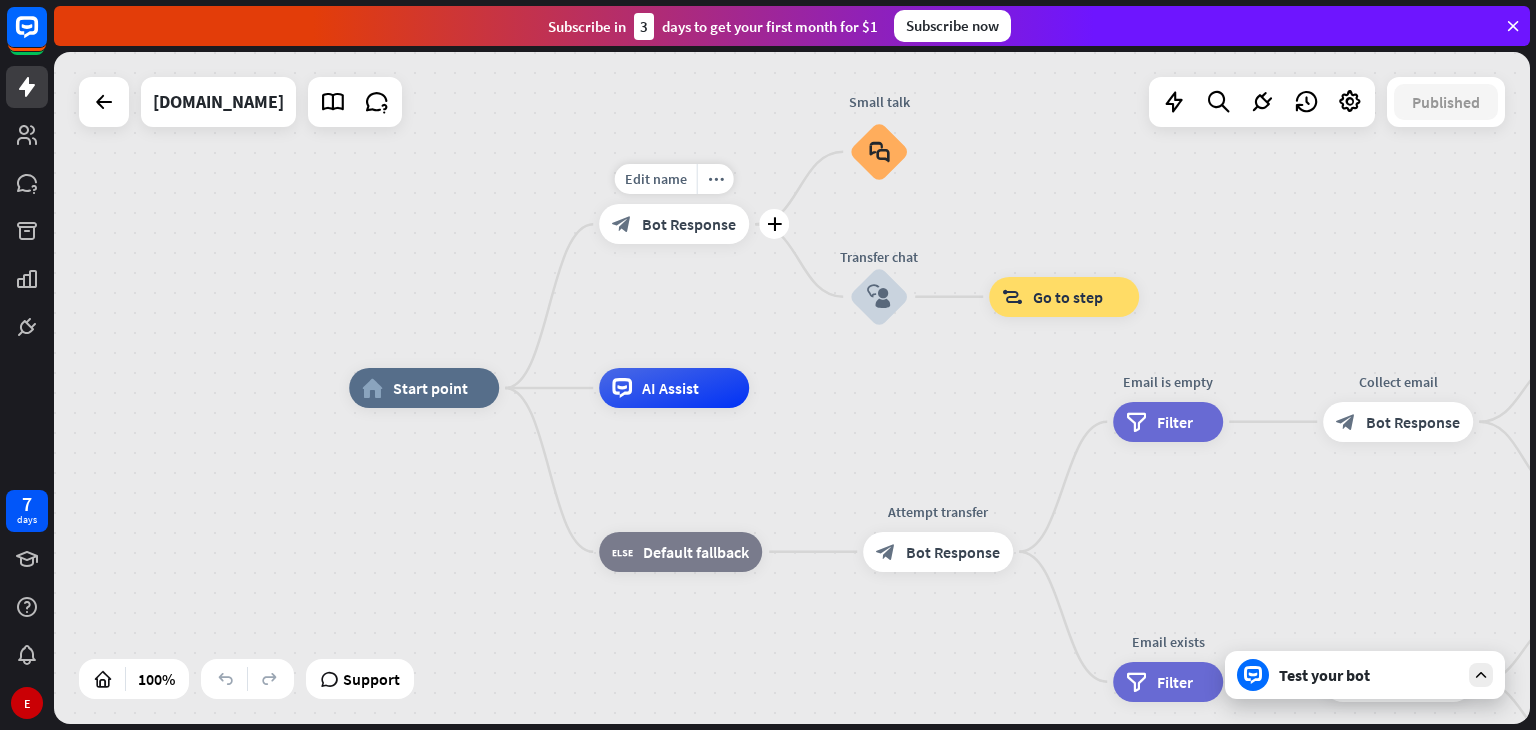 click on "Bot Response" at bounding box center (689, 224) 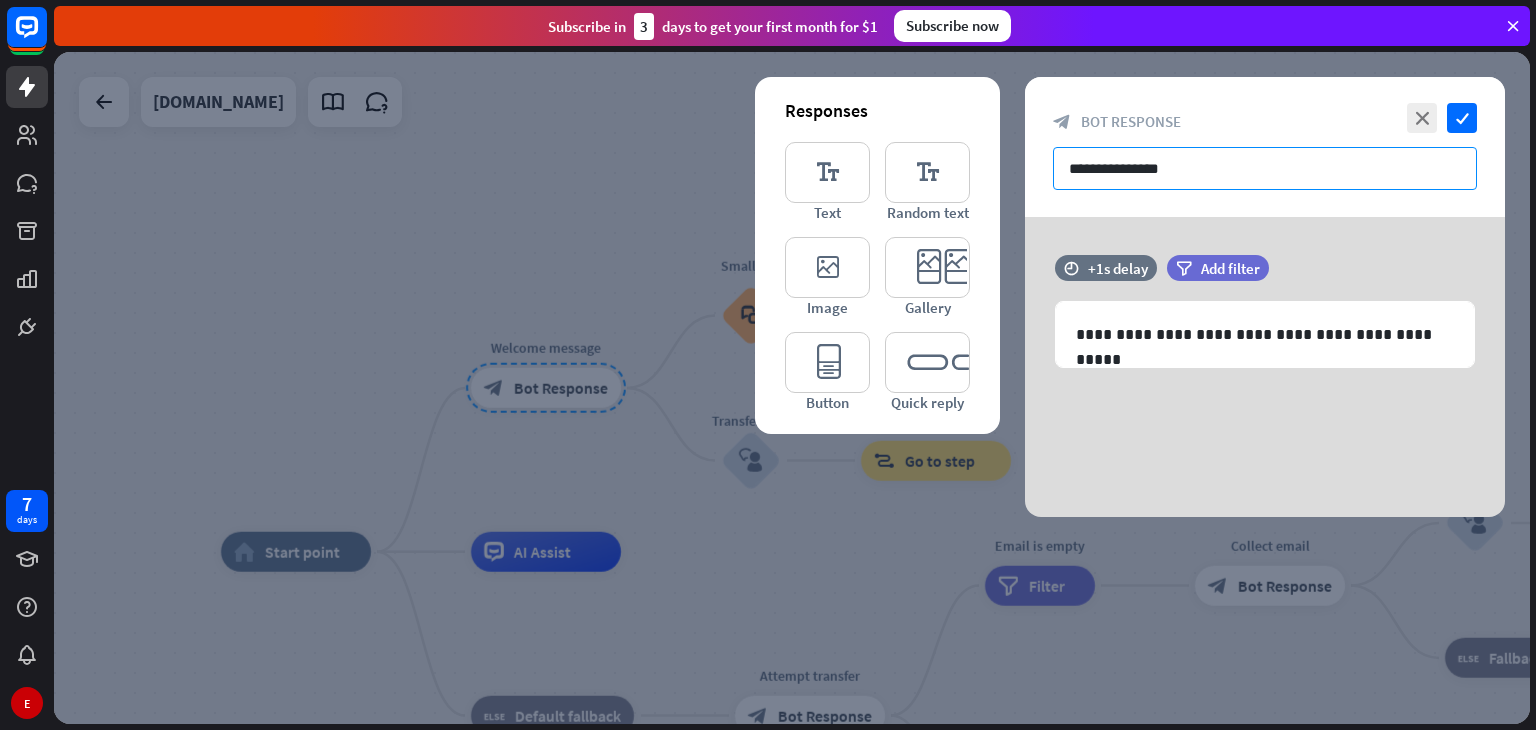 click on "**********" at bounding box center (1265, 168) 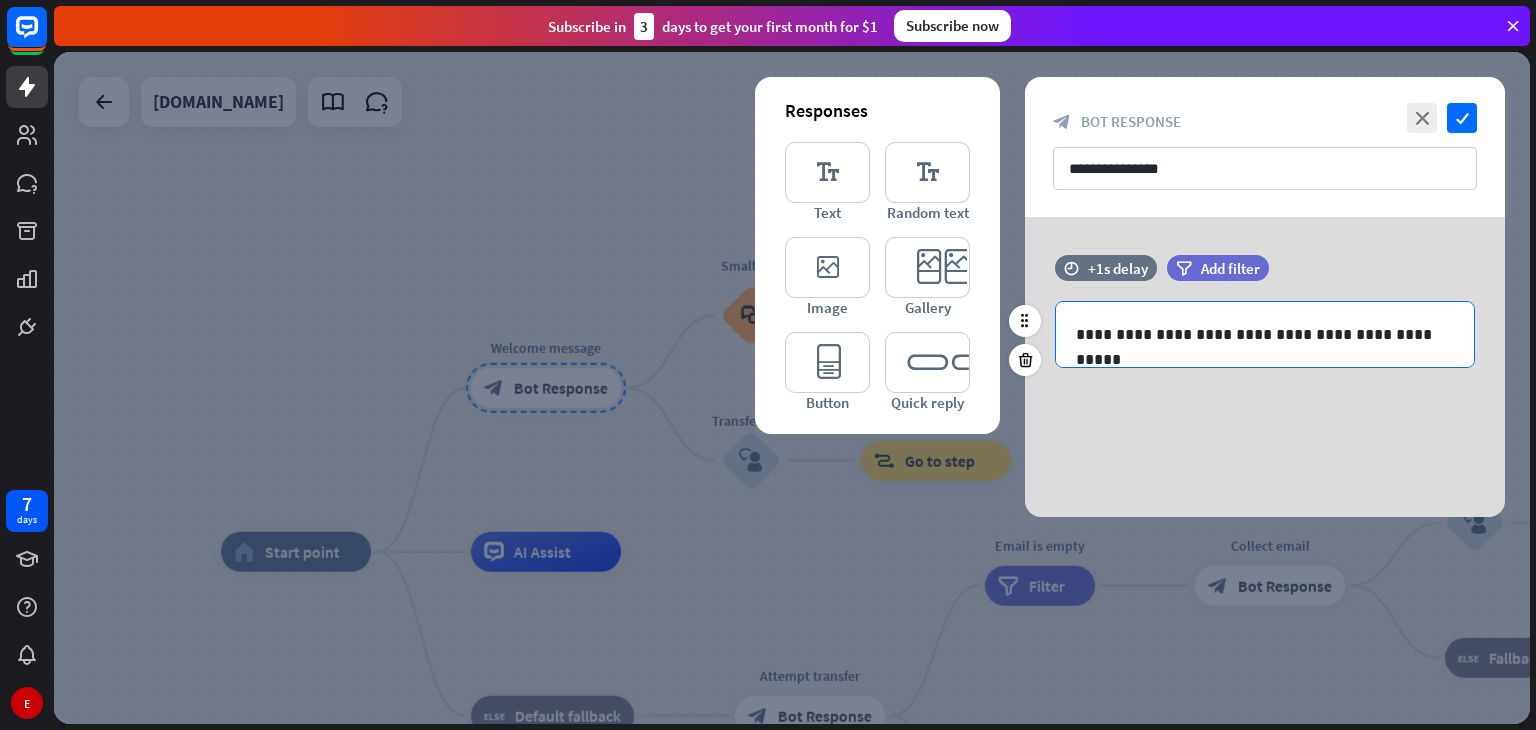 click on "**********" at bounding box center (1265, 334) 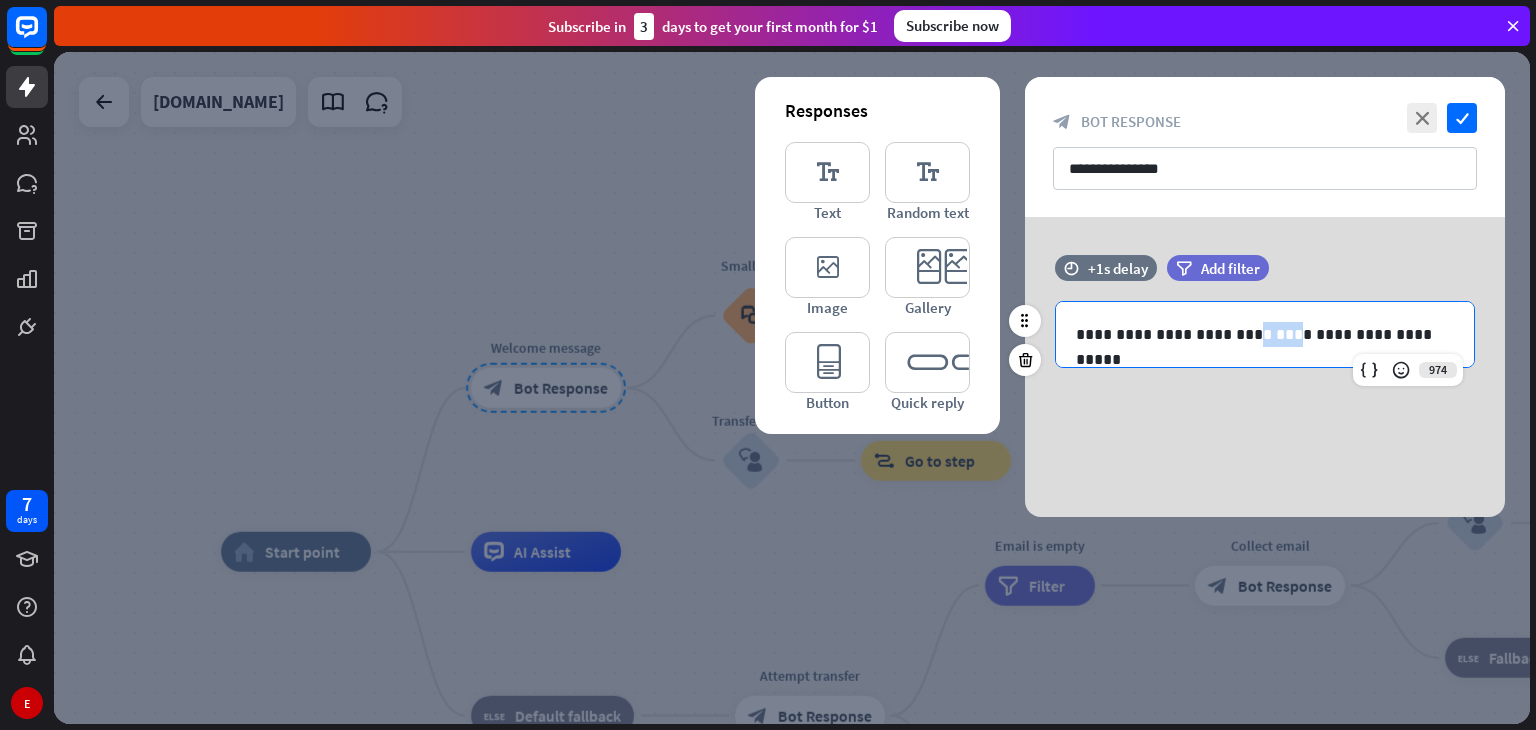 click on "**********" at bounding box center (1265, 334) 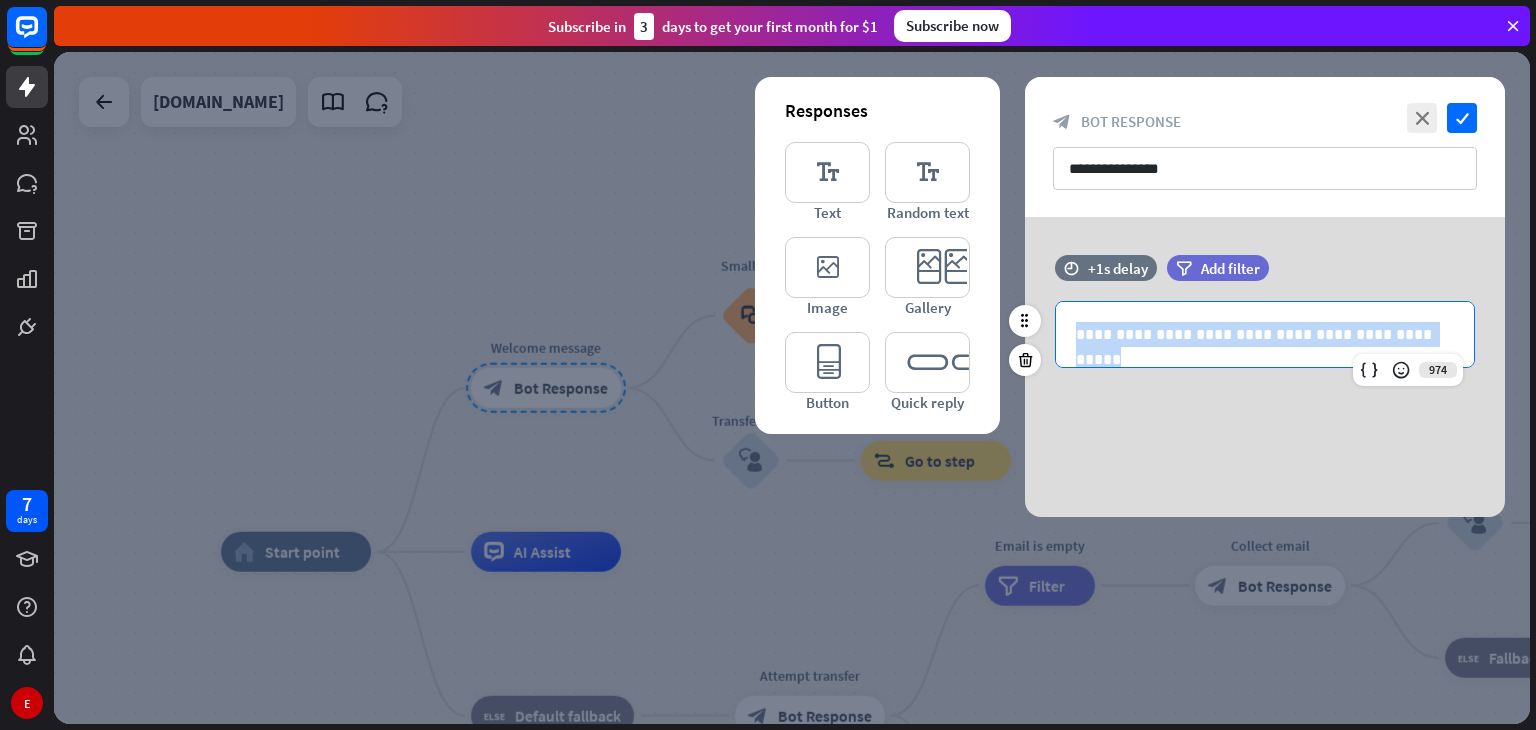 click on "**********" at bounding box center [1265, 334] 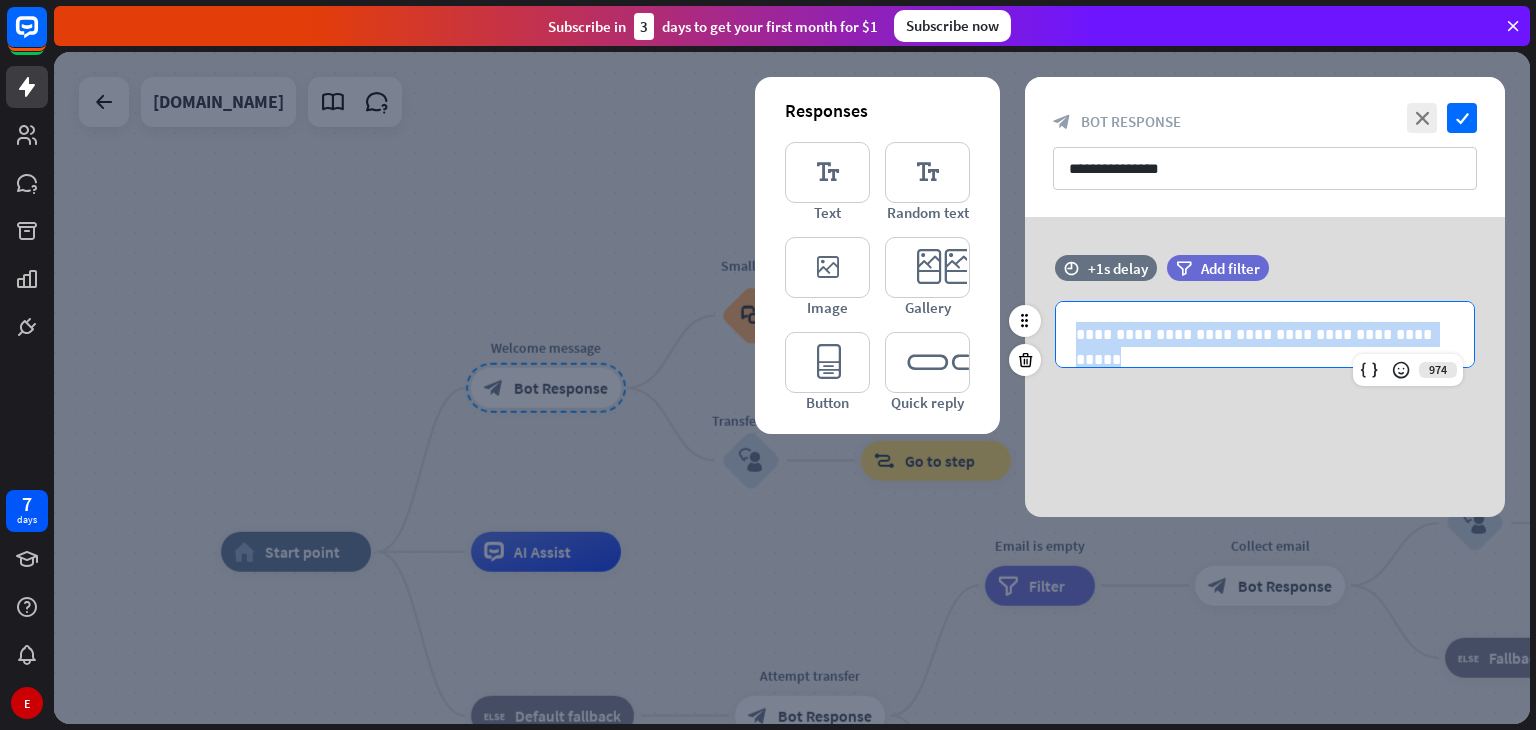 type 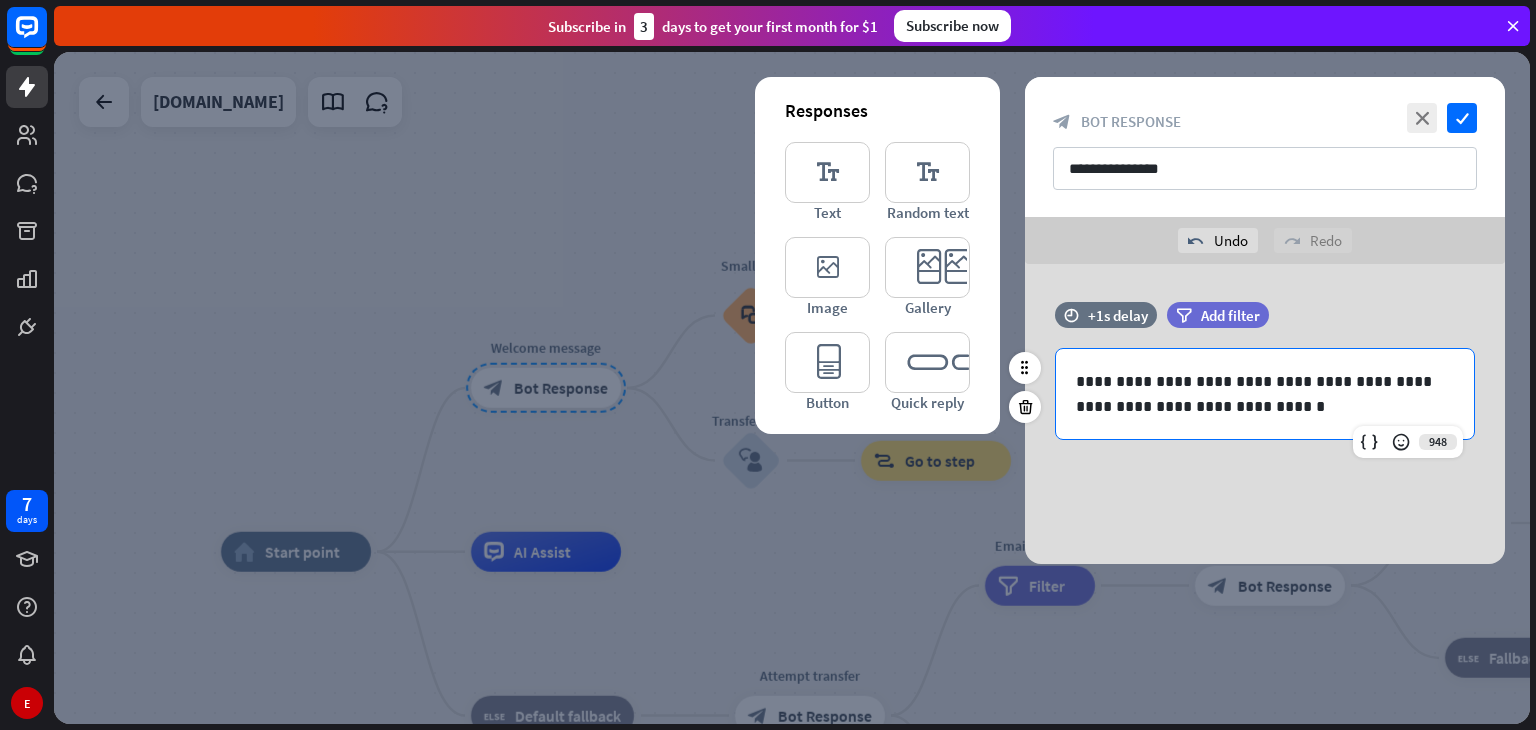 click on "**********" at bounding box center [1265, 394] 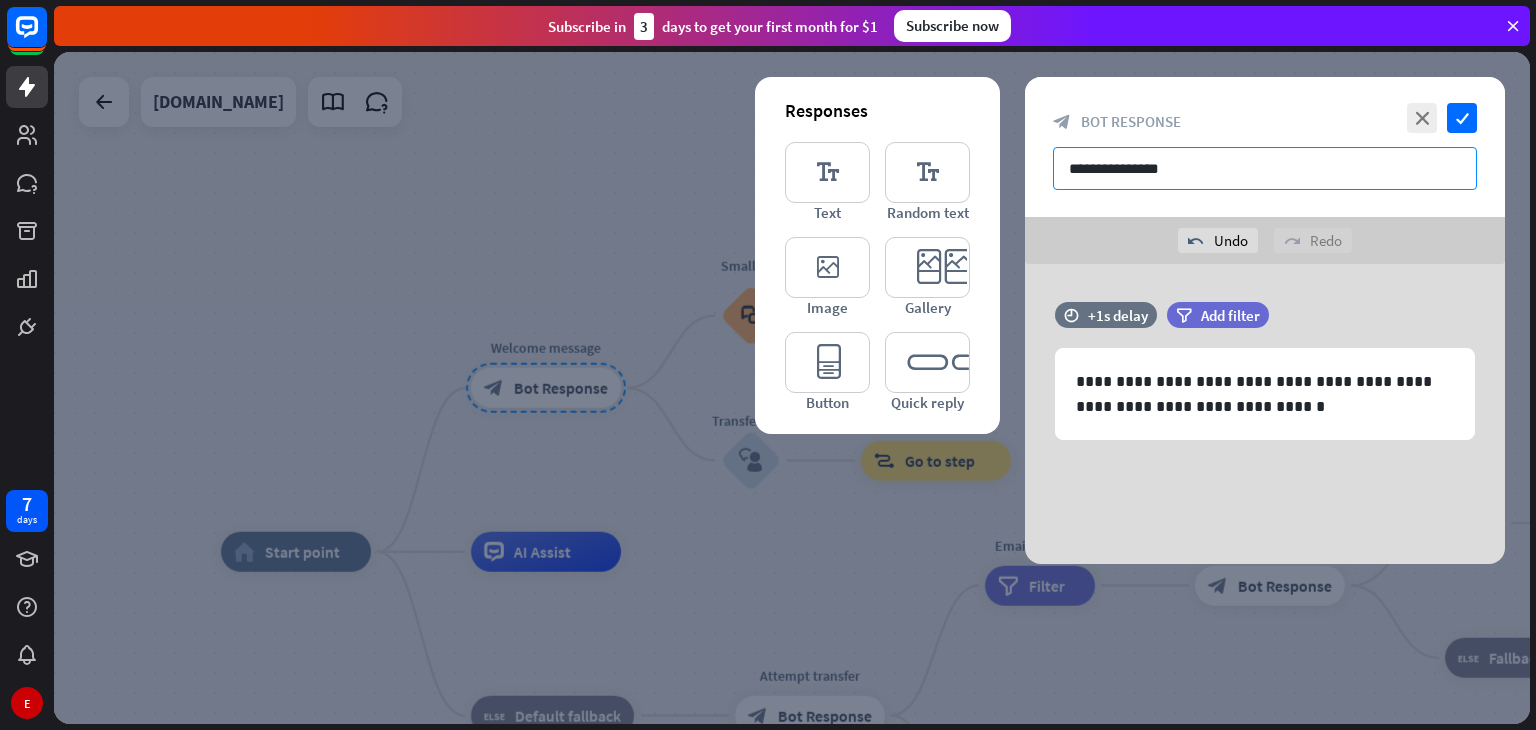 click on "**********" at bounding box center [1265, 168] 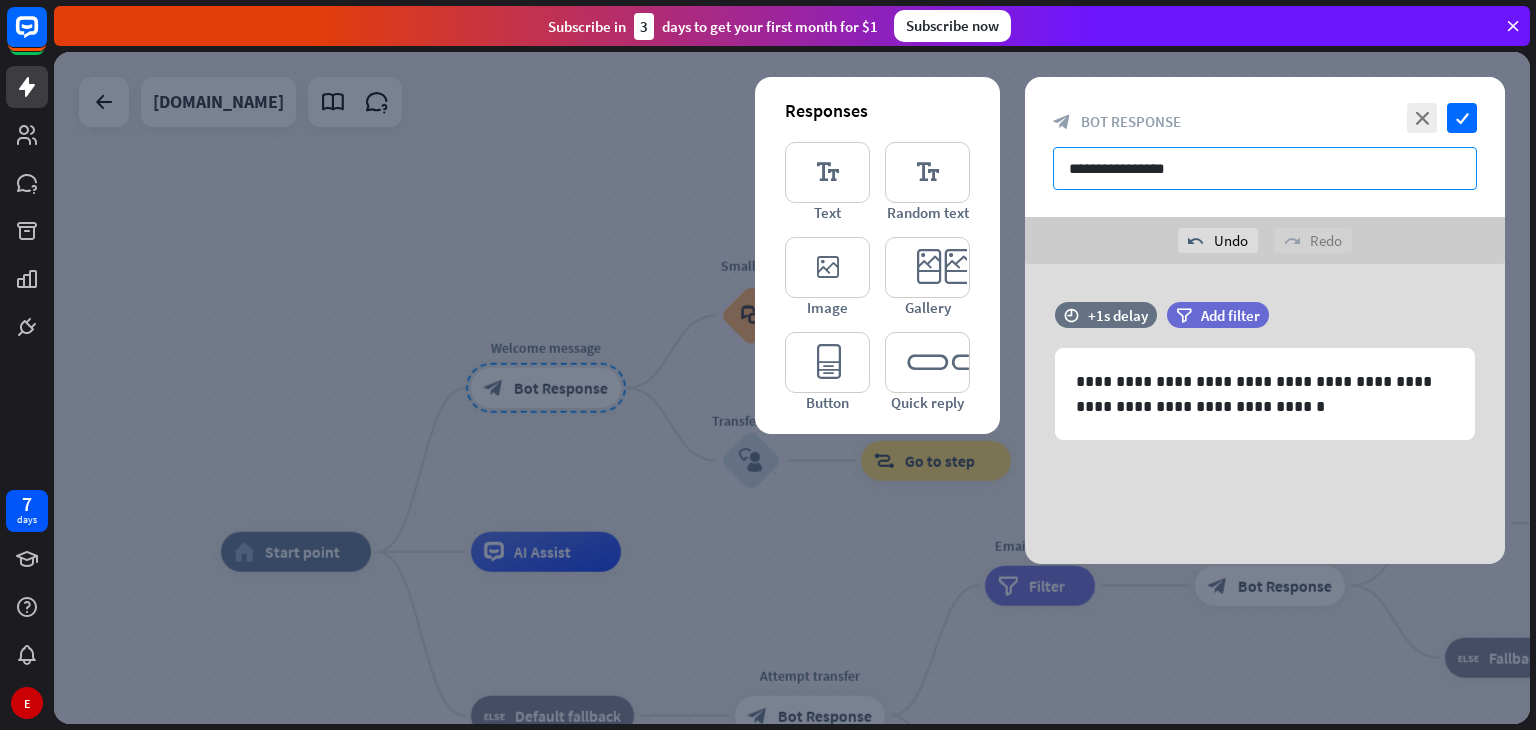 type on "**********" 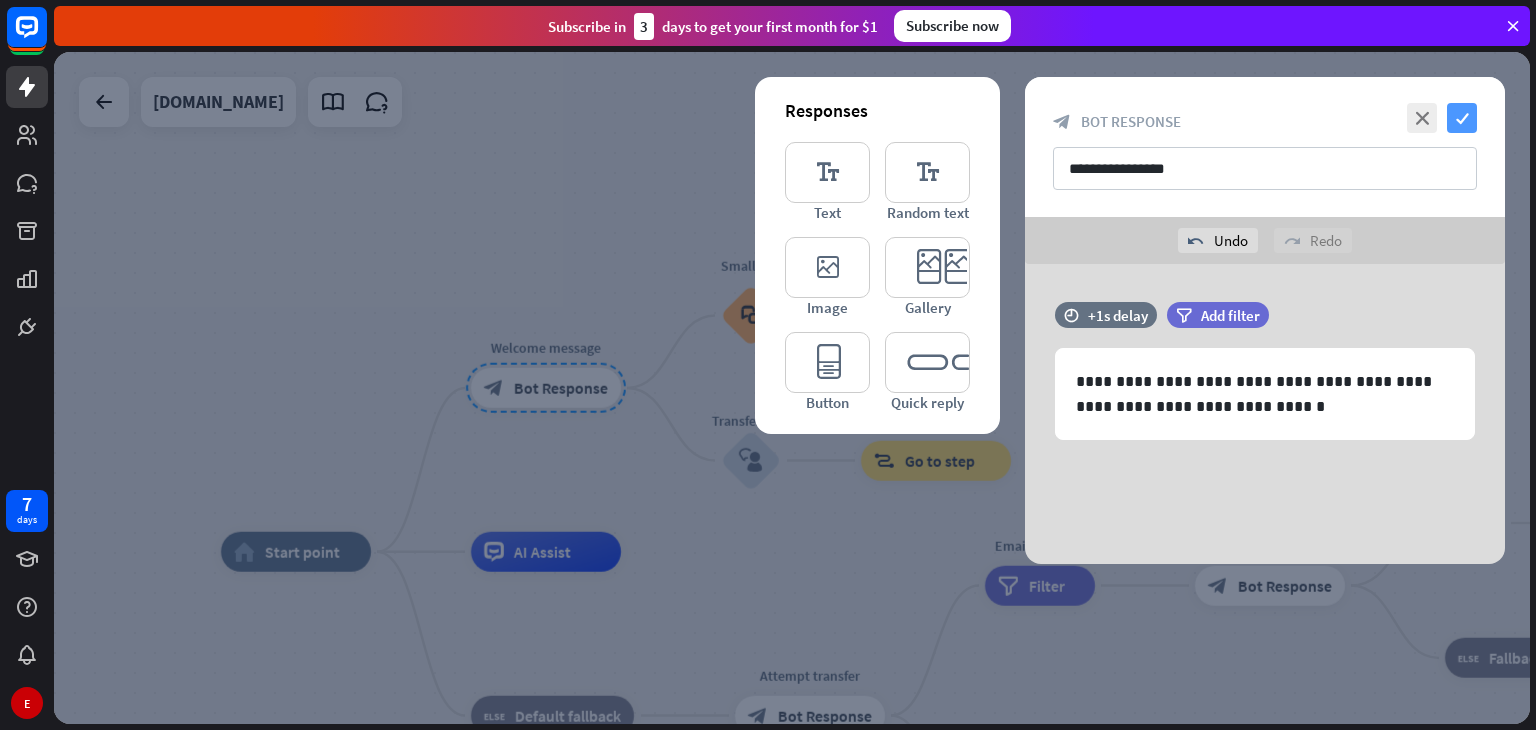 click on "check" at bounding box center (1462, 118) 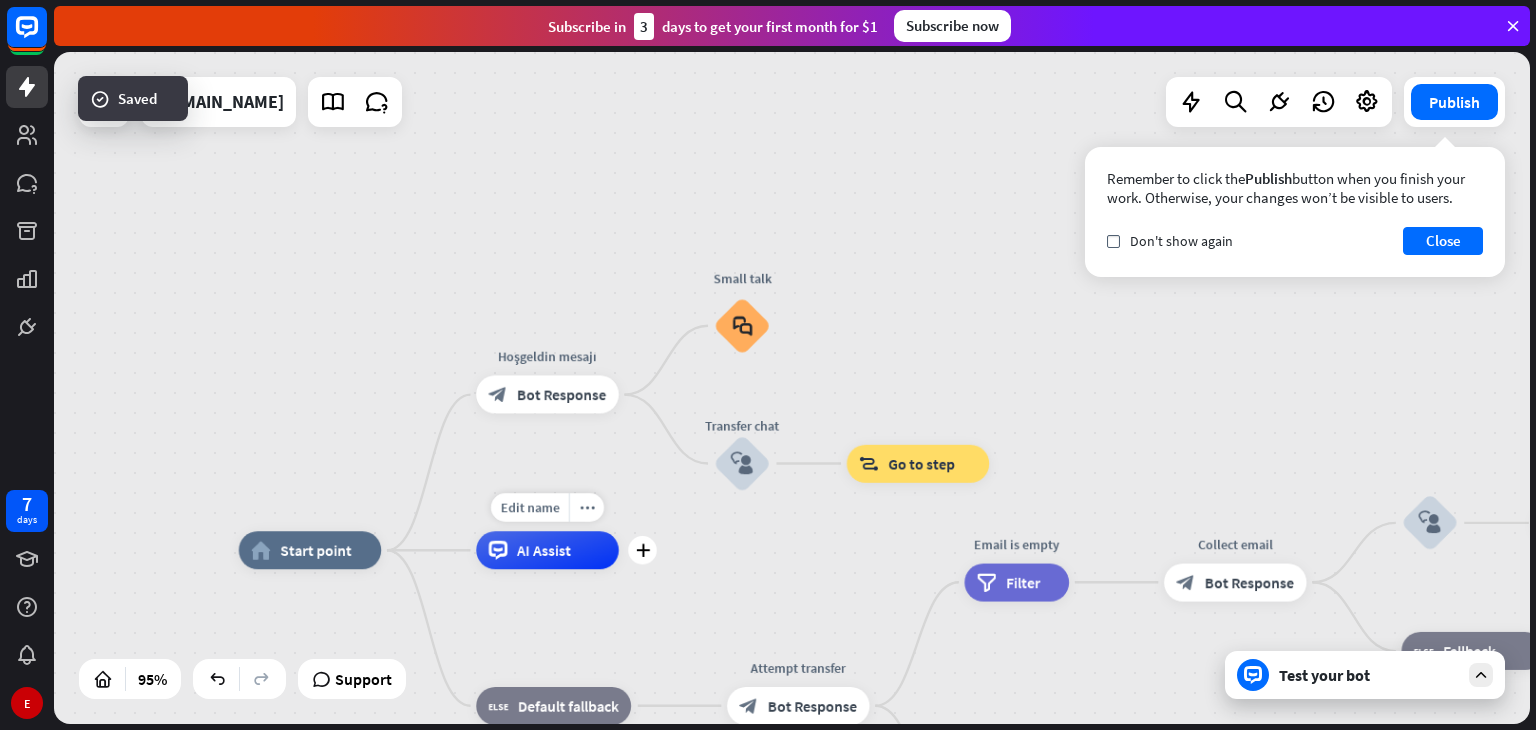click on "AI Assist" at bounding box center (544, 550) 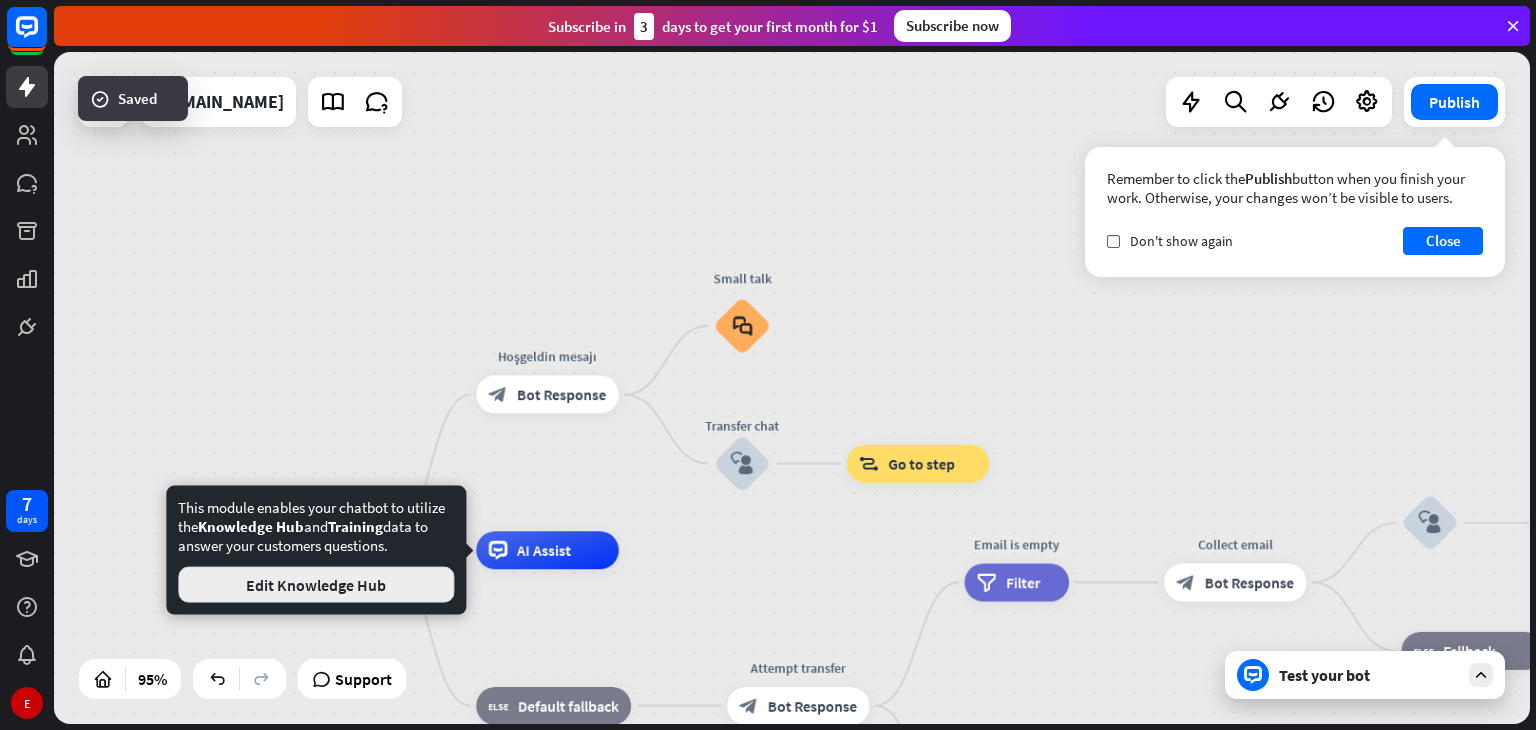 click on "Edit Knowledge Hub" at bounding box center [316, 585] 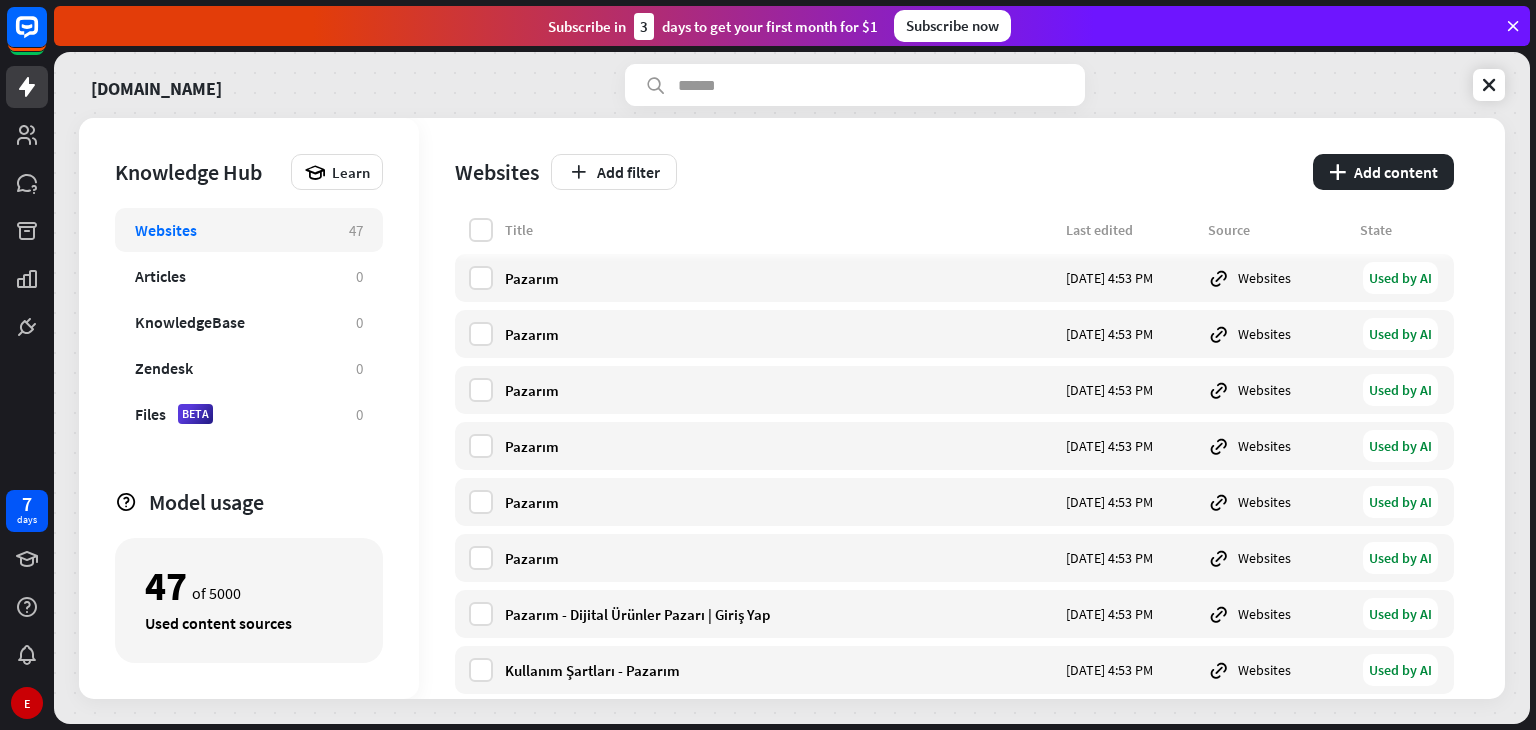 scroll, scrollTop: 1400, scrollLeft: 0, axis: vertical 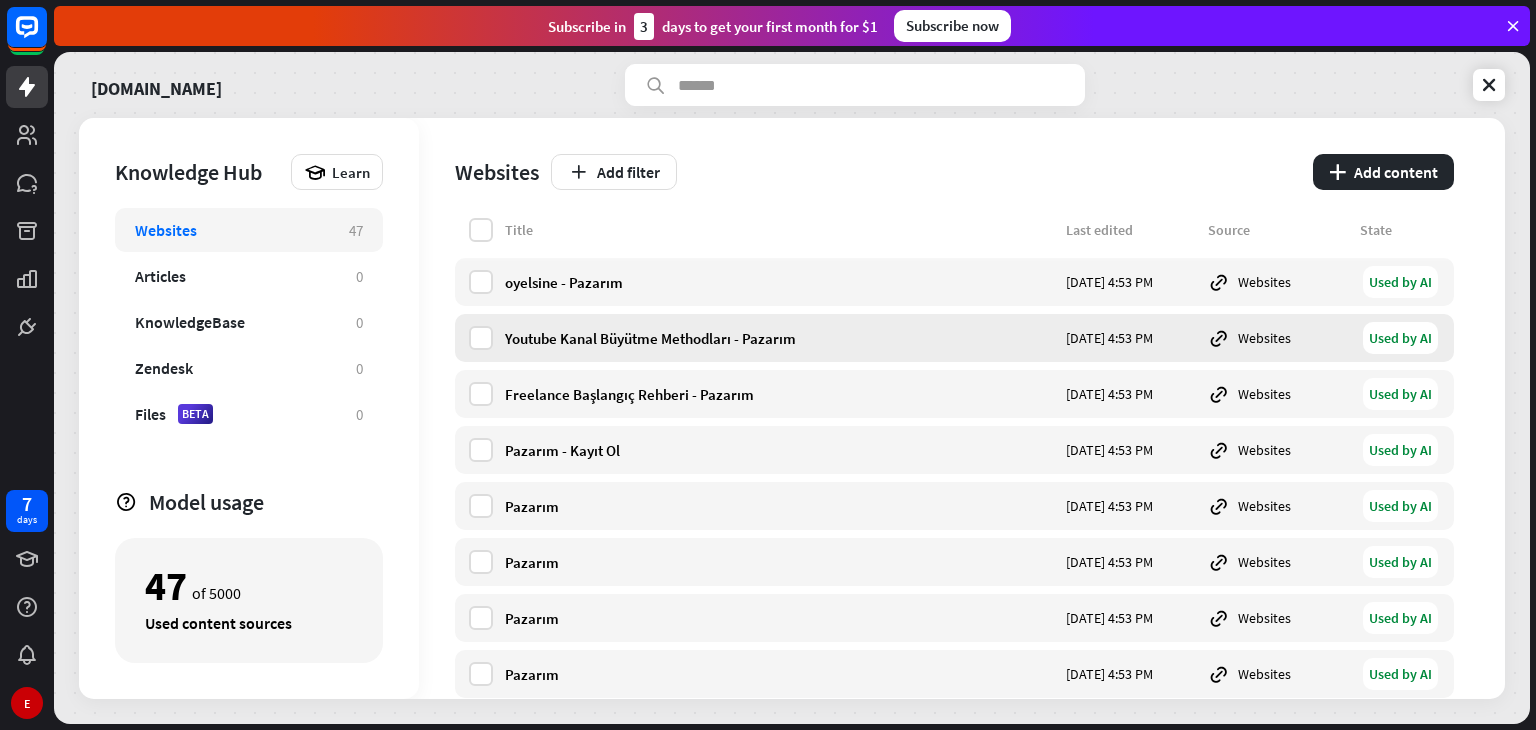 click on "Used by AI" at bounding box center [1400, 338] 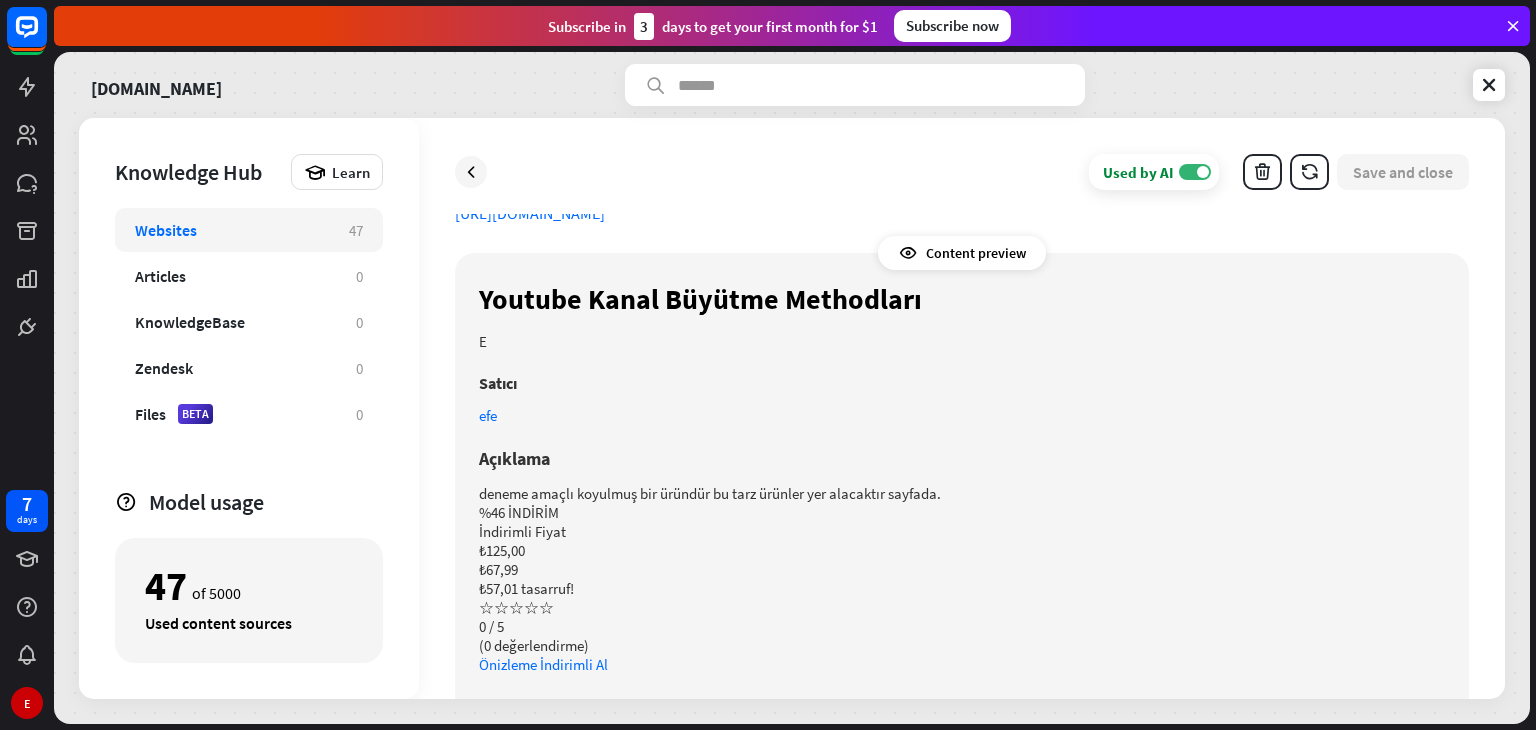 scroll, scrollTop: 0, scrollLeft: 0, axis: both 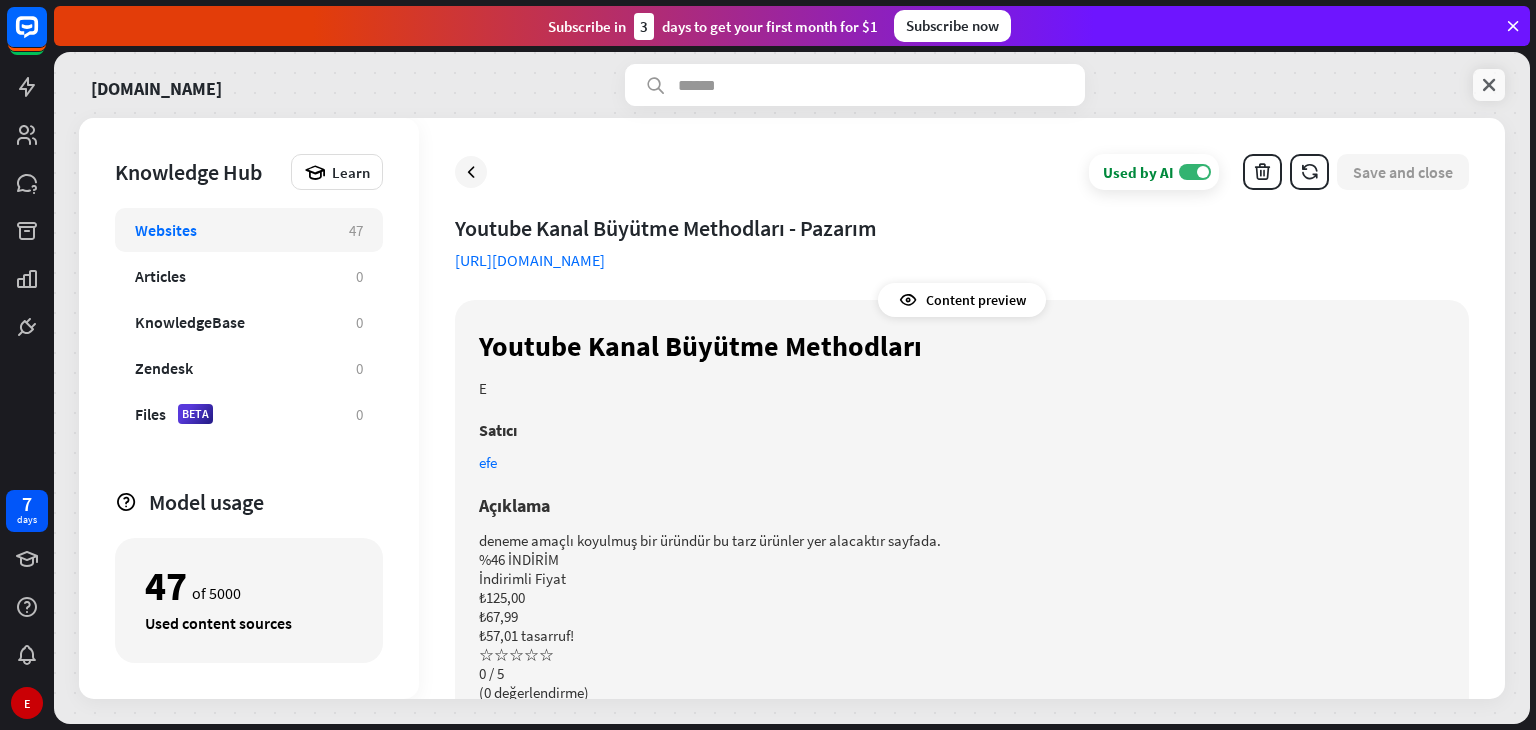 click at bounding box center [1489, 85] 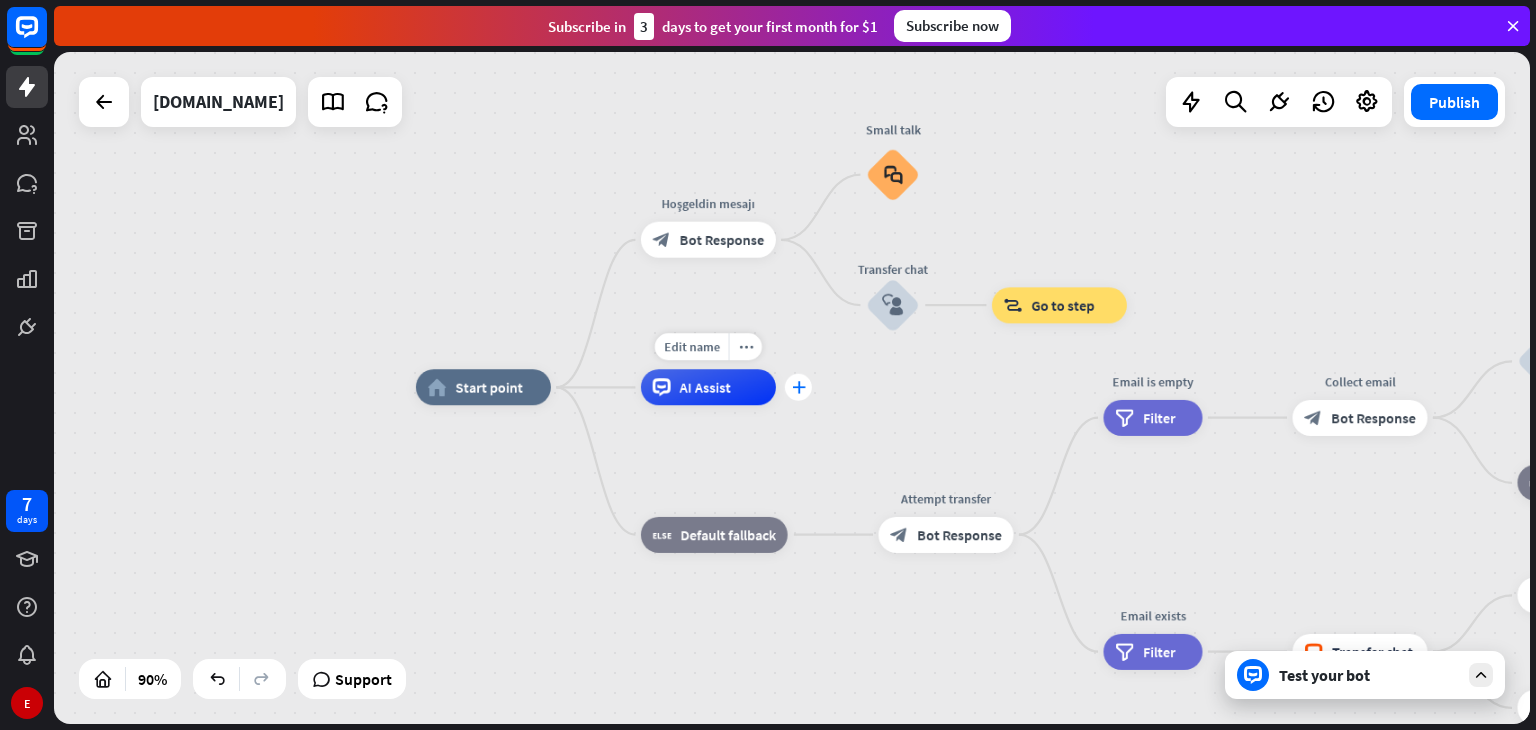 drag, startPoint x: 1100, startPoint y: 418, endPoint x: 800, endPoint y: 381, distance: 302.27304 